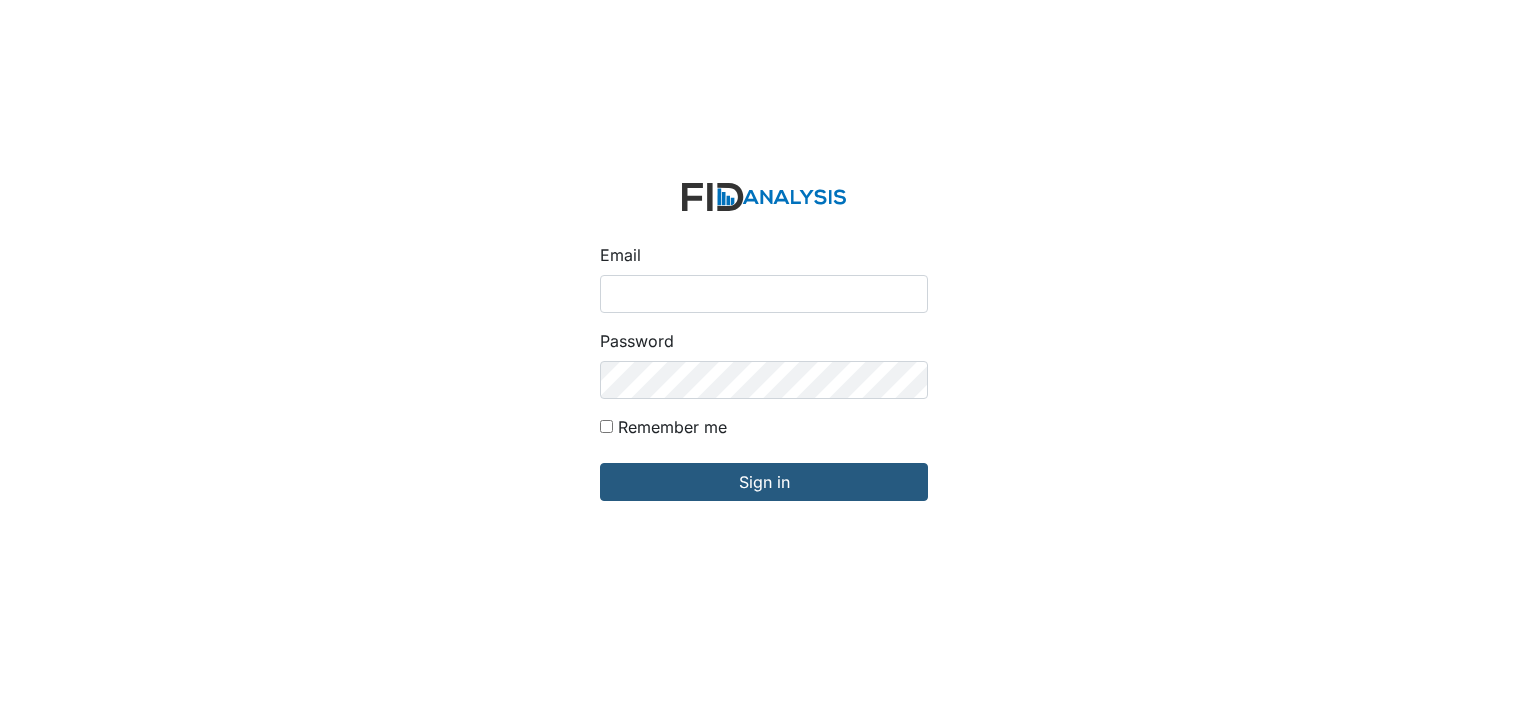 scroll, scrollTop: 0, scrollLeft: 0, axis: both 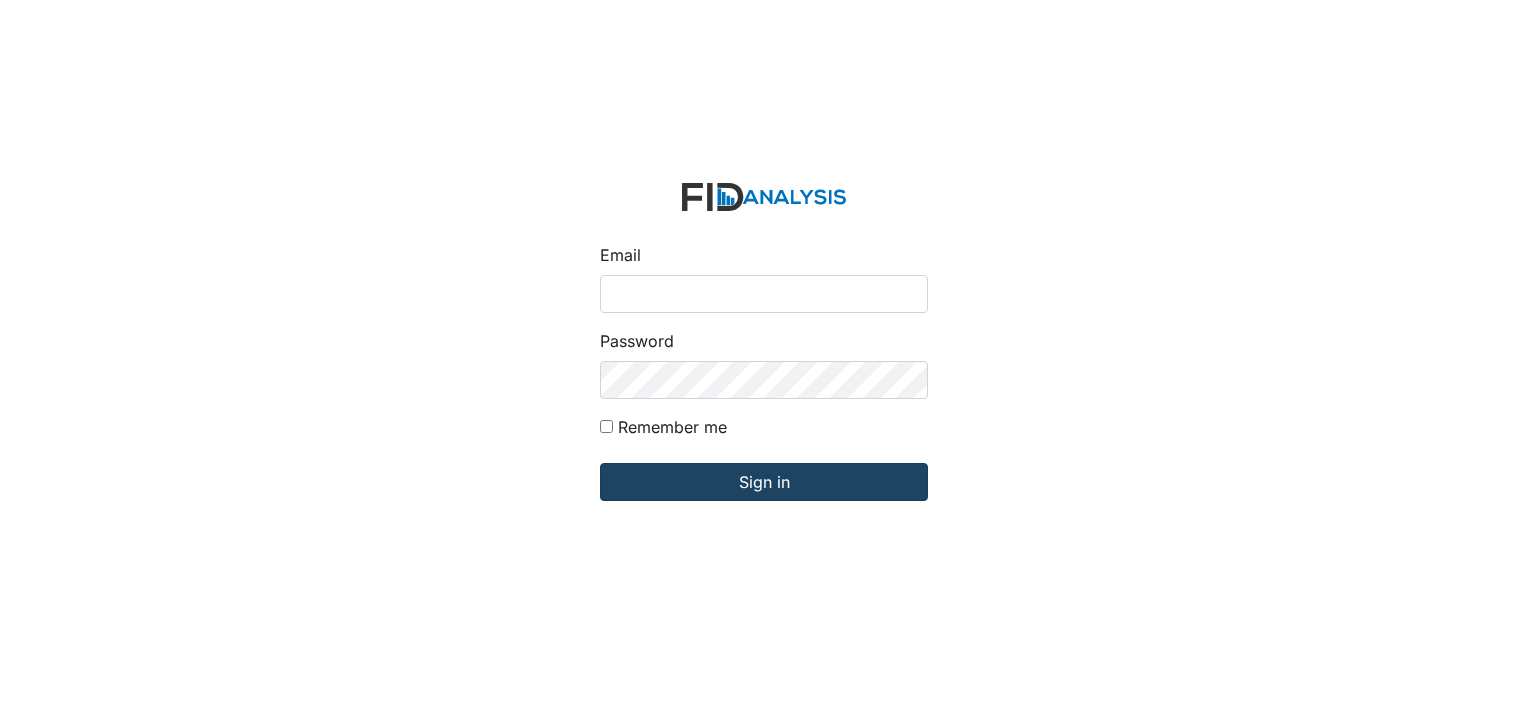 type on "[EMAIL_ADDRESS][DOMAIN_NAME]" 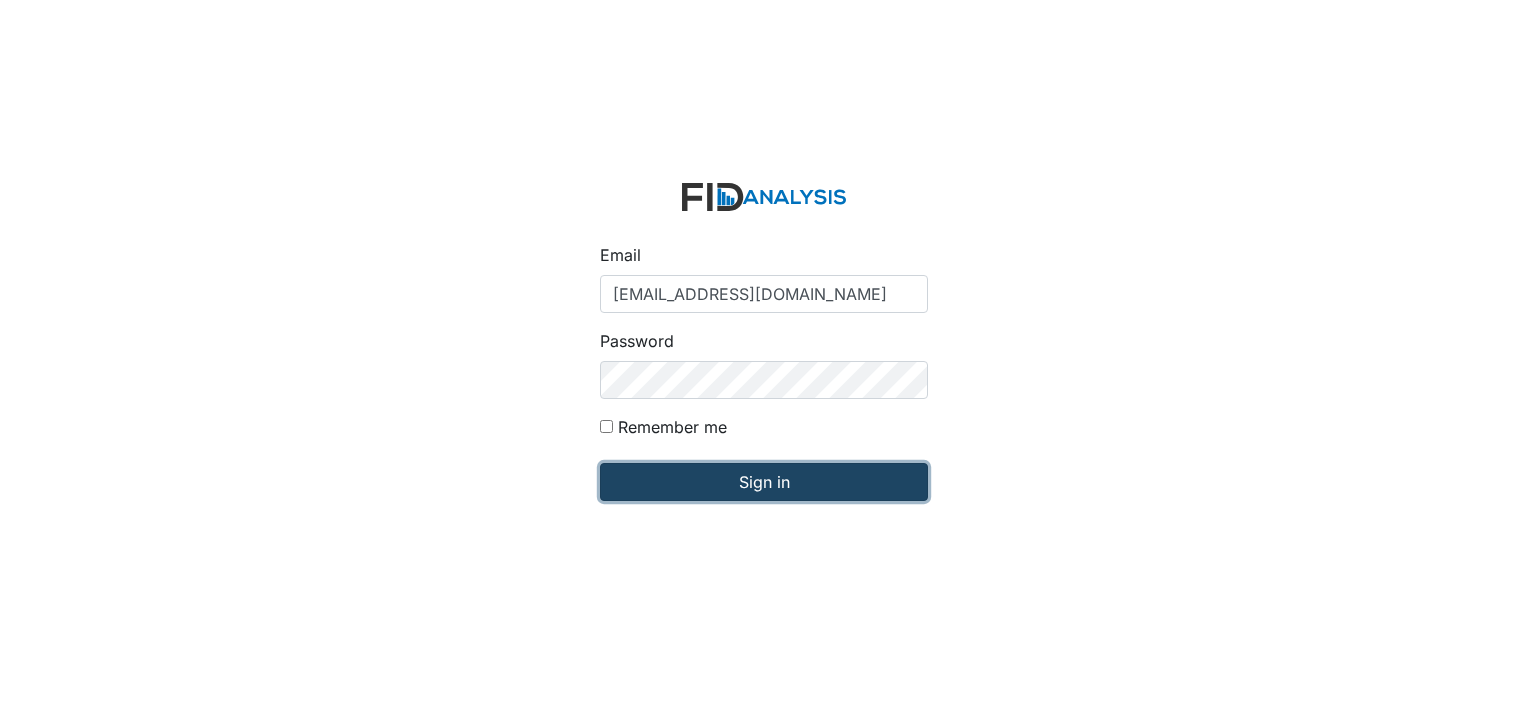 click on "Sign in" at bounding box center [764, 482] 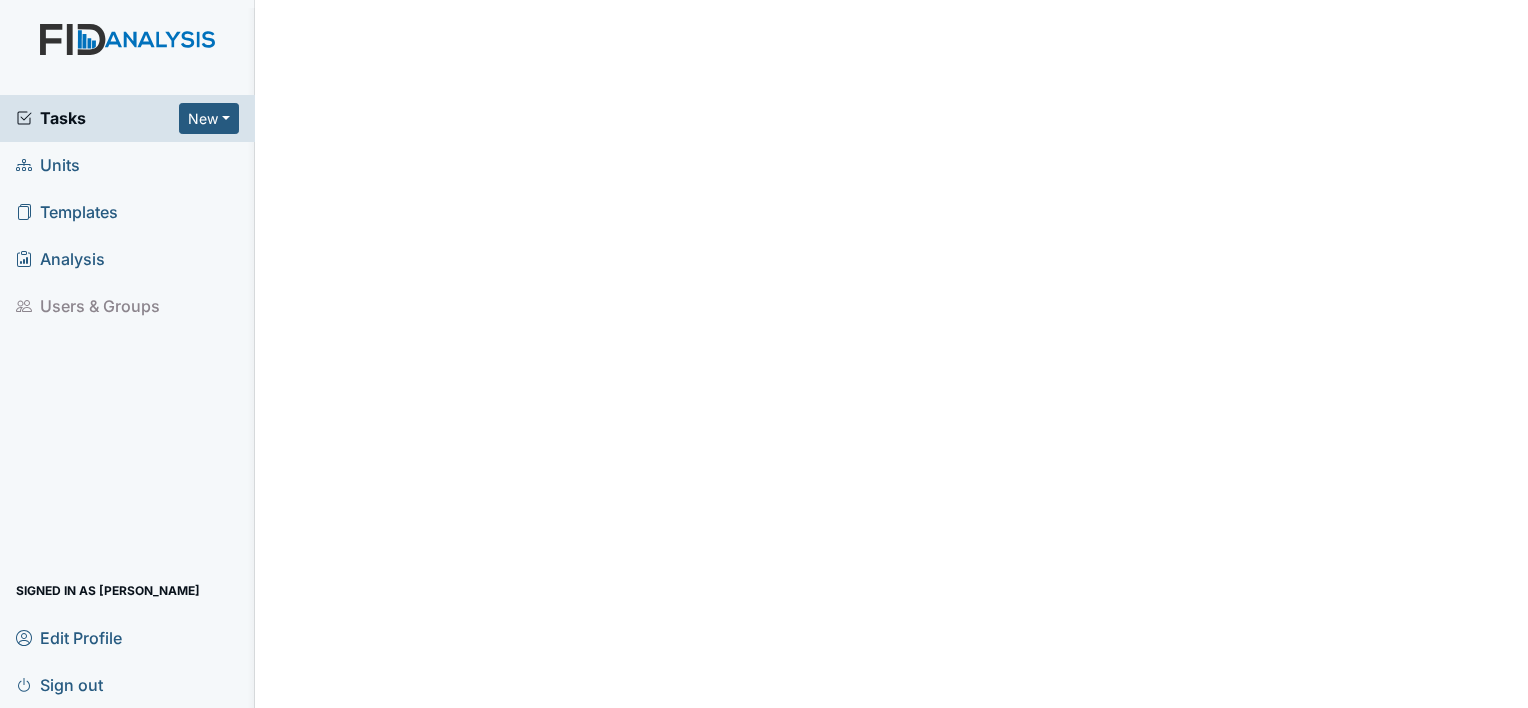 scroll, scrollTop: 0, scrollLeft: 0, axis: both 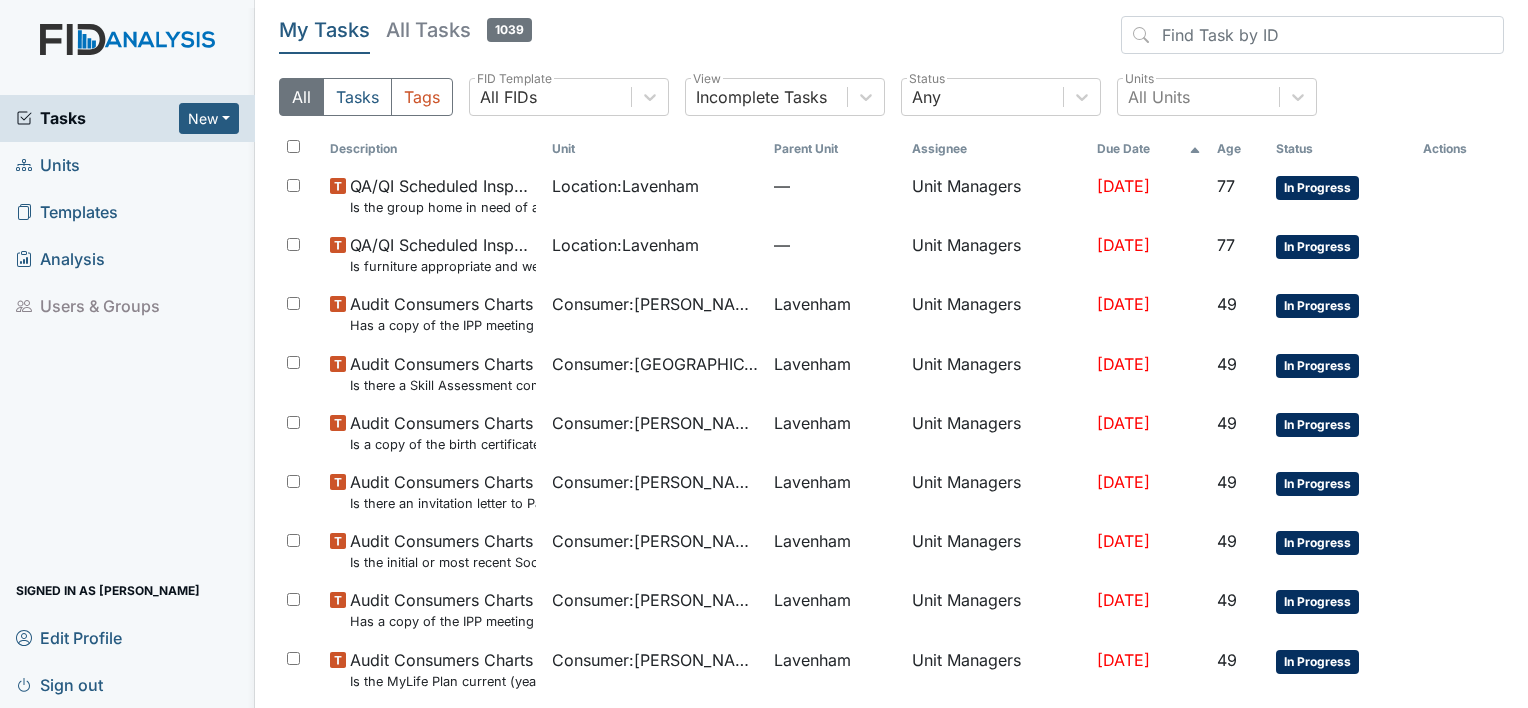 click on "Units" at bounding box center [127, 165] 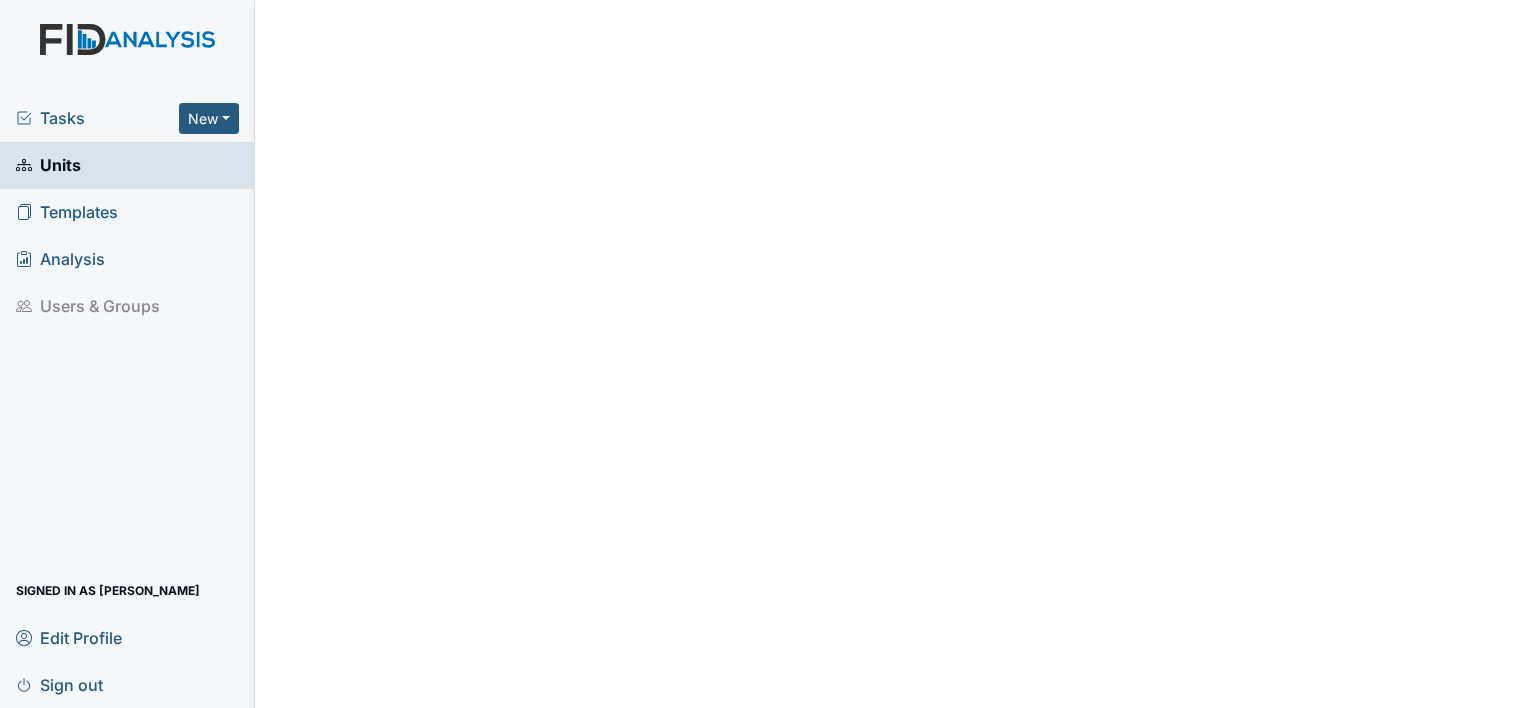 scroll, scrollTop: 0, scrollLeft: 0, axis: both 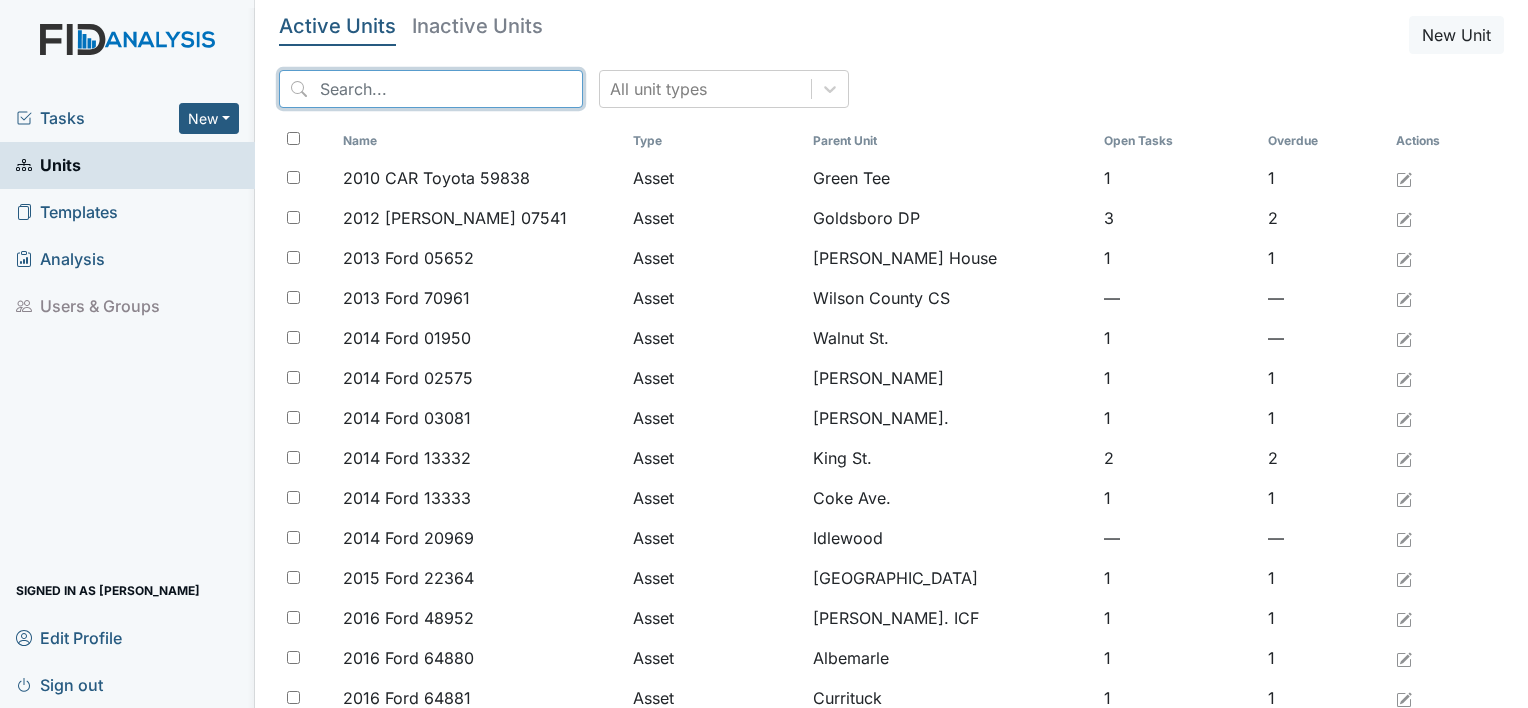 click at bounding box center [431, 89] 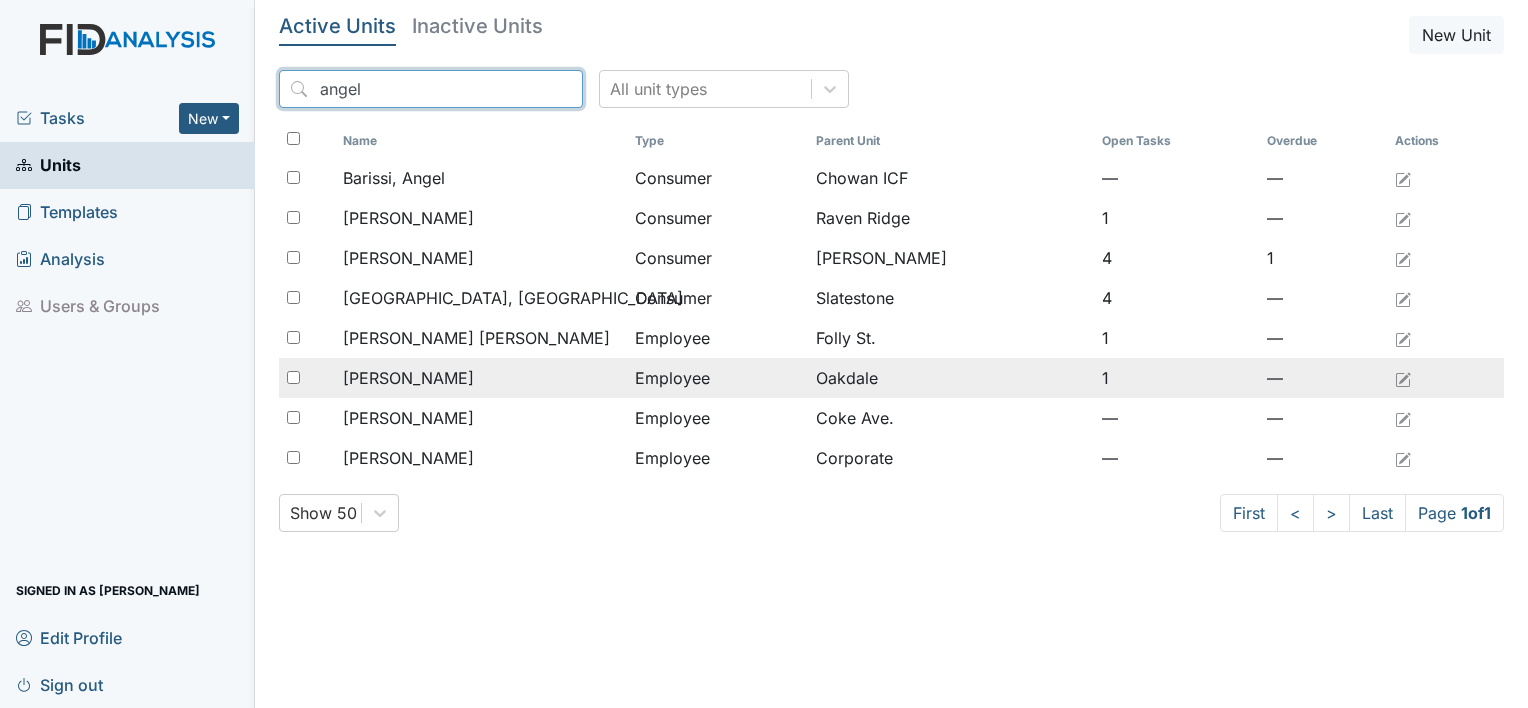 type on "angel" 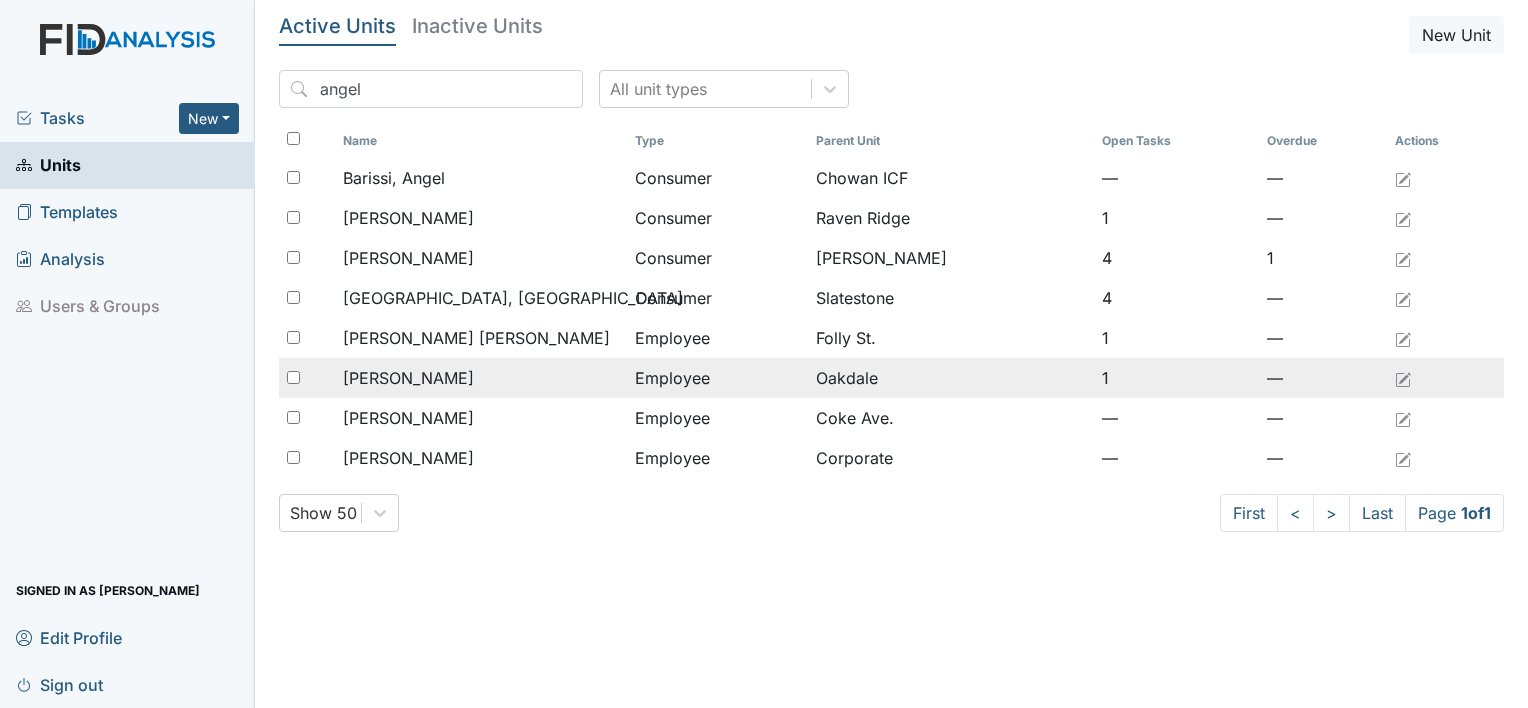 click on "[PERSON_NAME]" at bounding box center [408, 378] 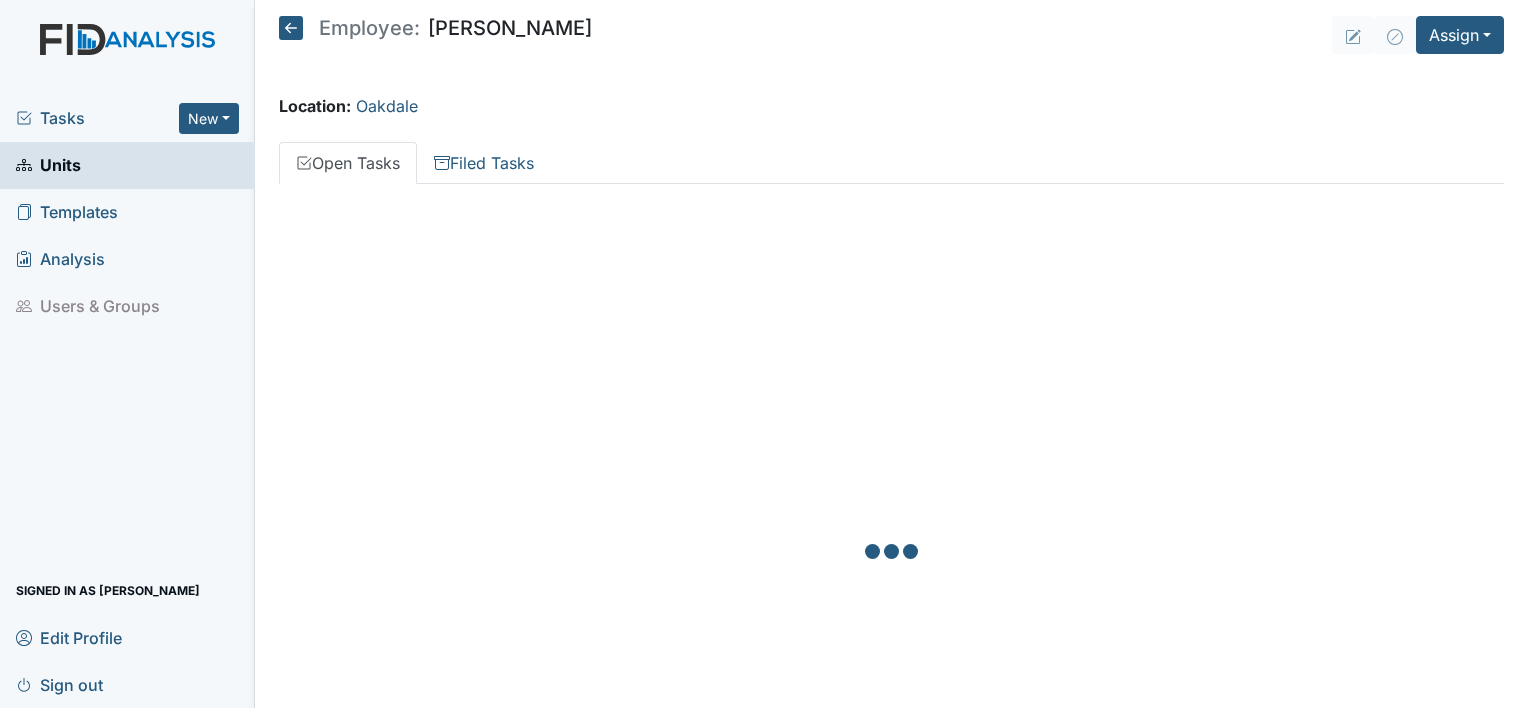 scroll, scrollTop: 0, scrollLeft: 0, axis: both 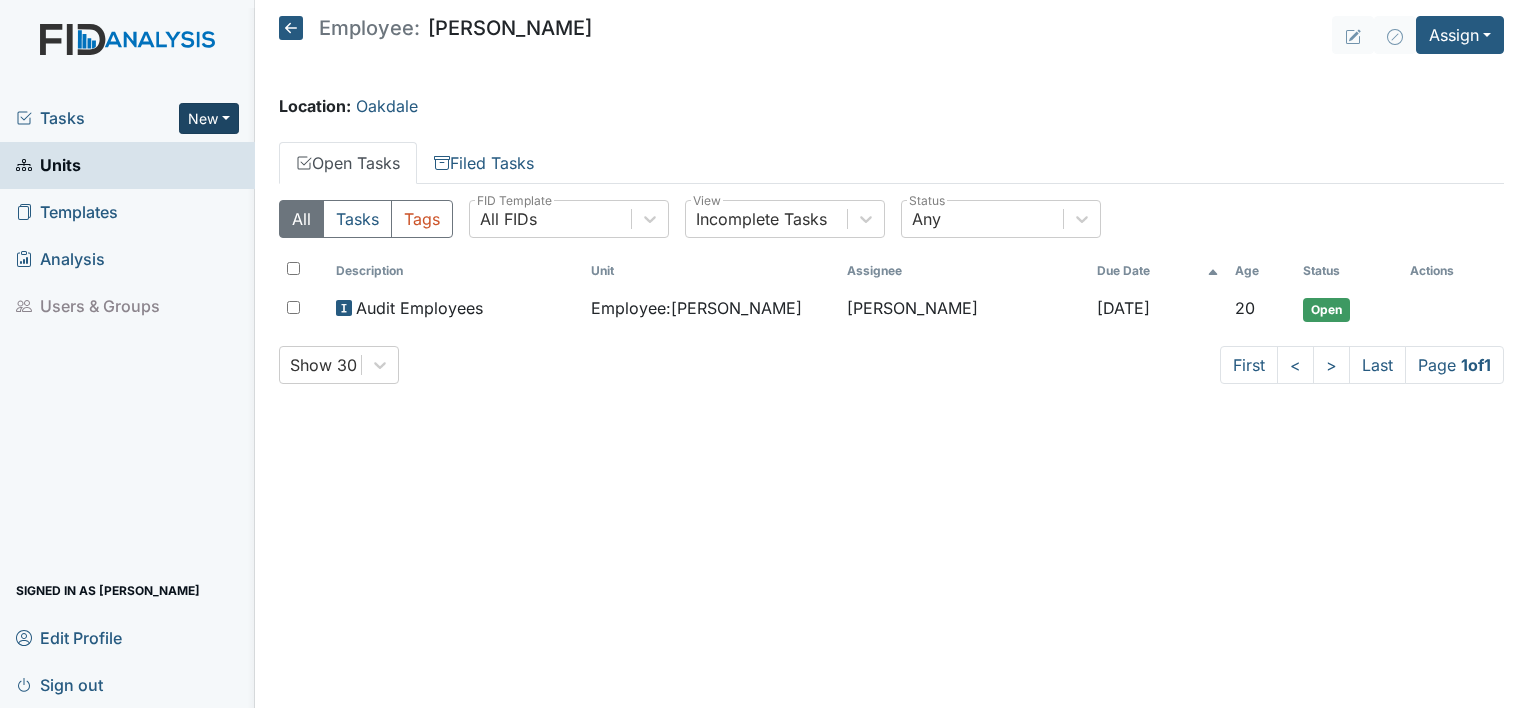 click on "New" at bounding box center [209, 118] 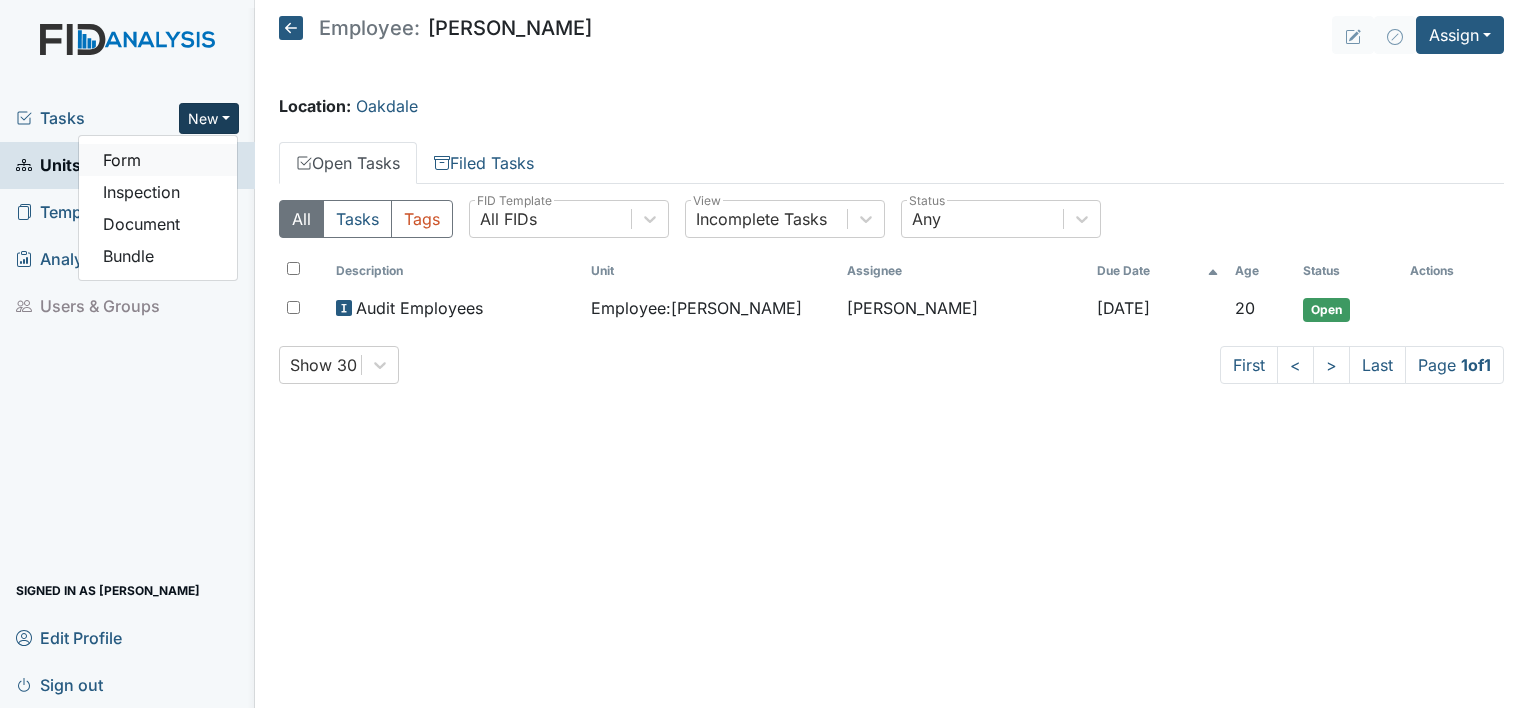 click on "Form" at bounding box center [158, 160] 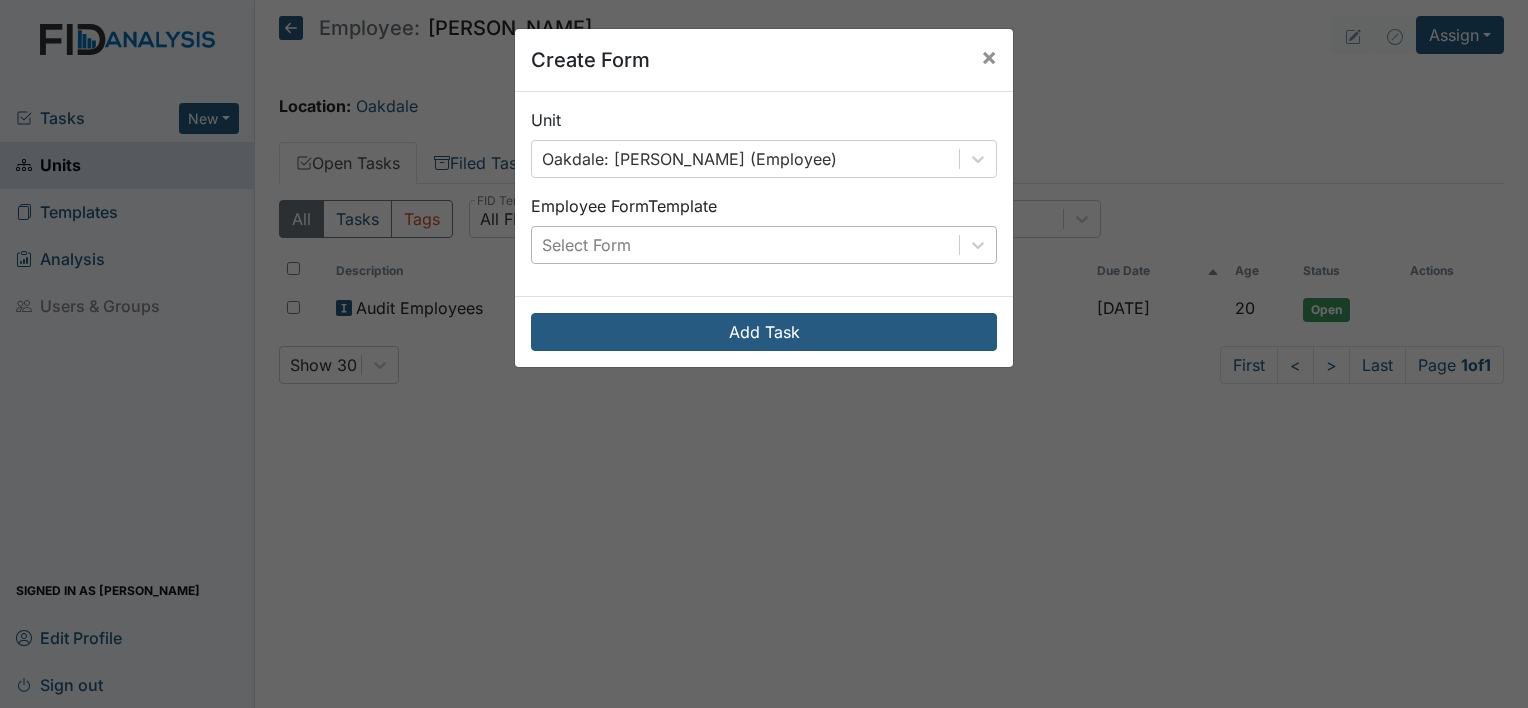click on "Select Form" at bounding box center [745, 245] 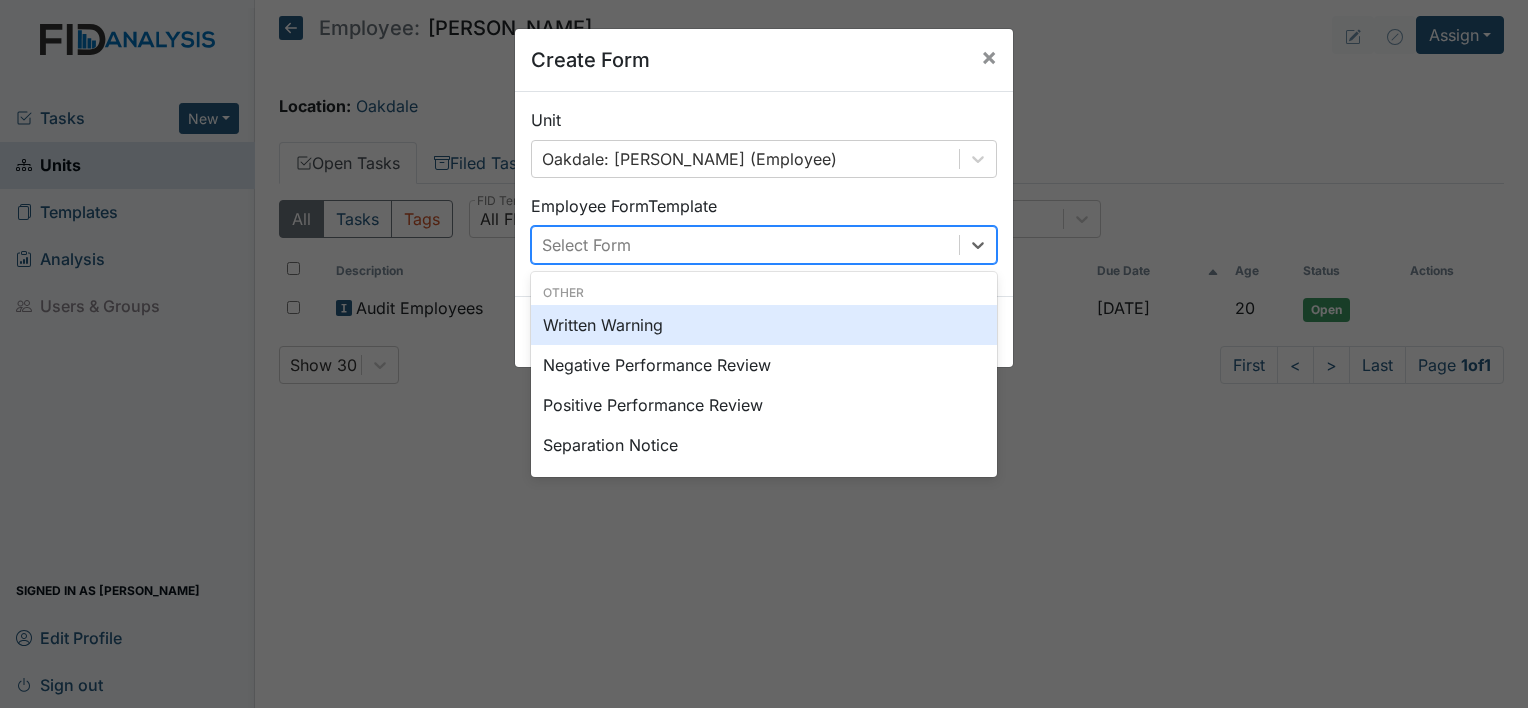 click on "Written Warning" at bounding box center (764, 325) 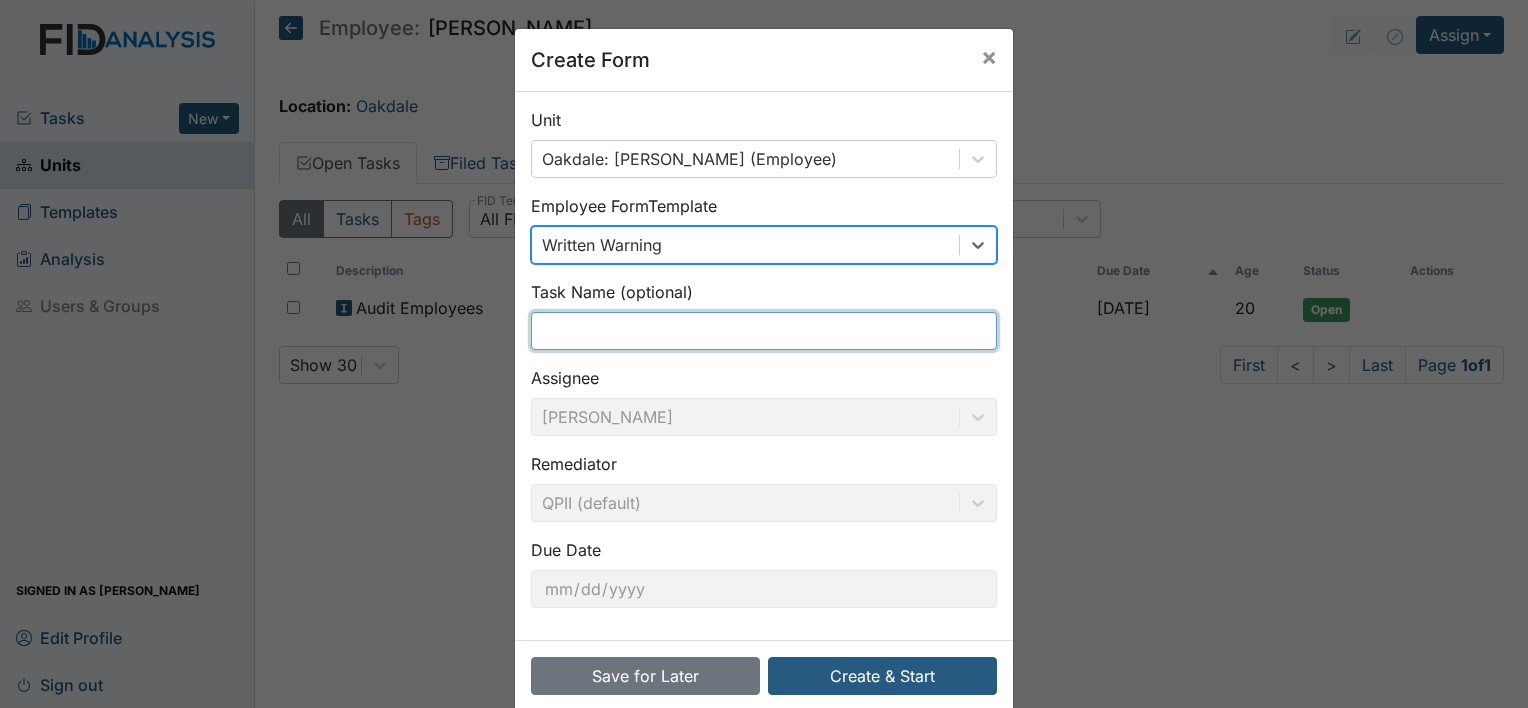 click at bounding box center [764, 331] 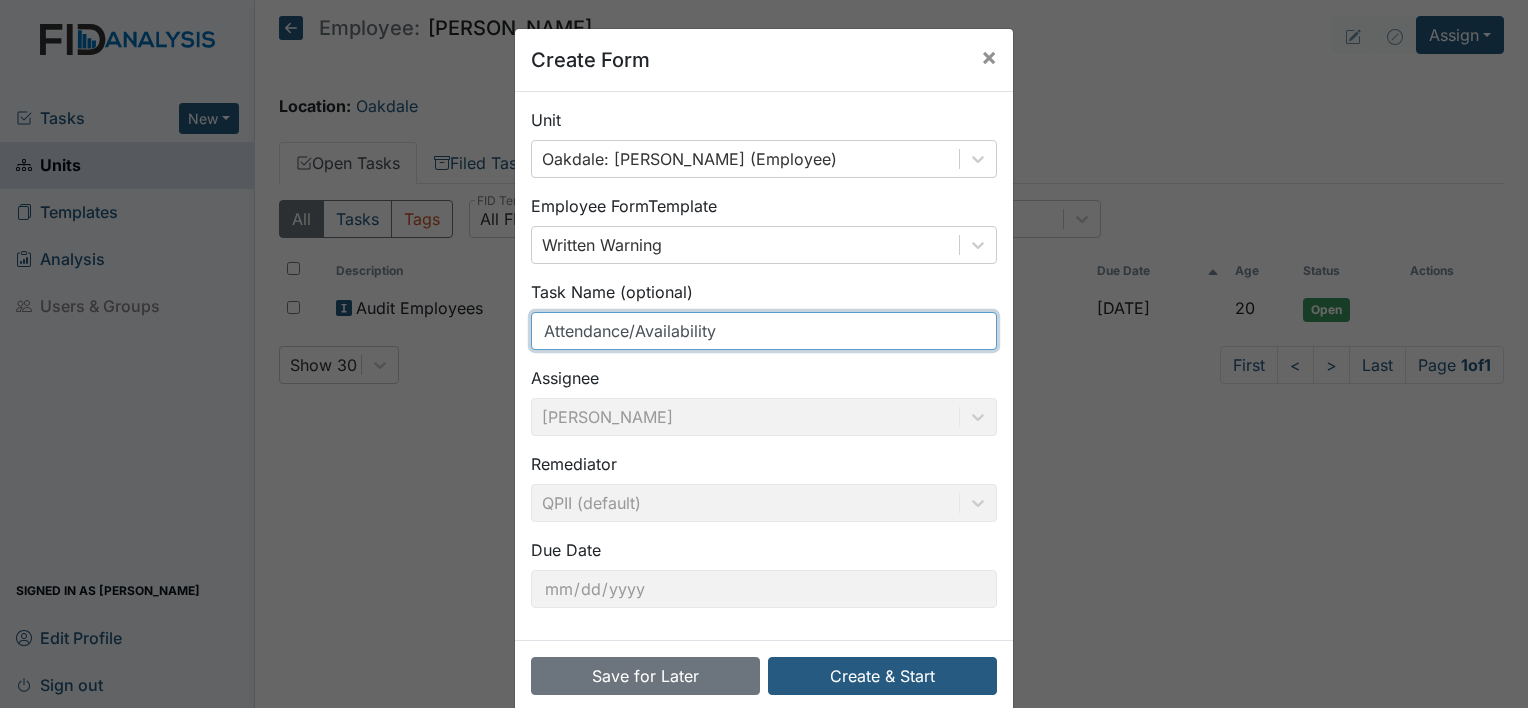 drag, startPoint x: 738, startPoint y: 328, endPoint x: 629, endPoint y: 335, distance: 109.22454 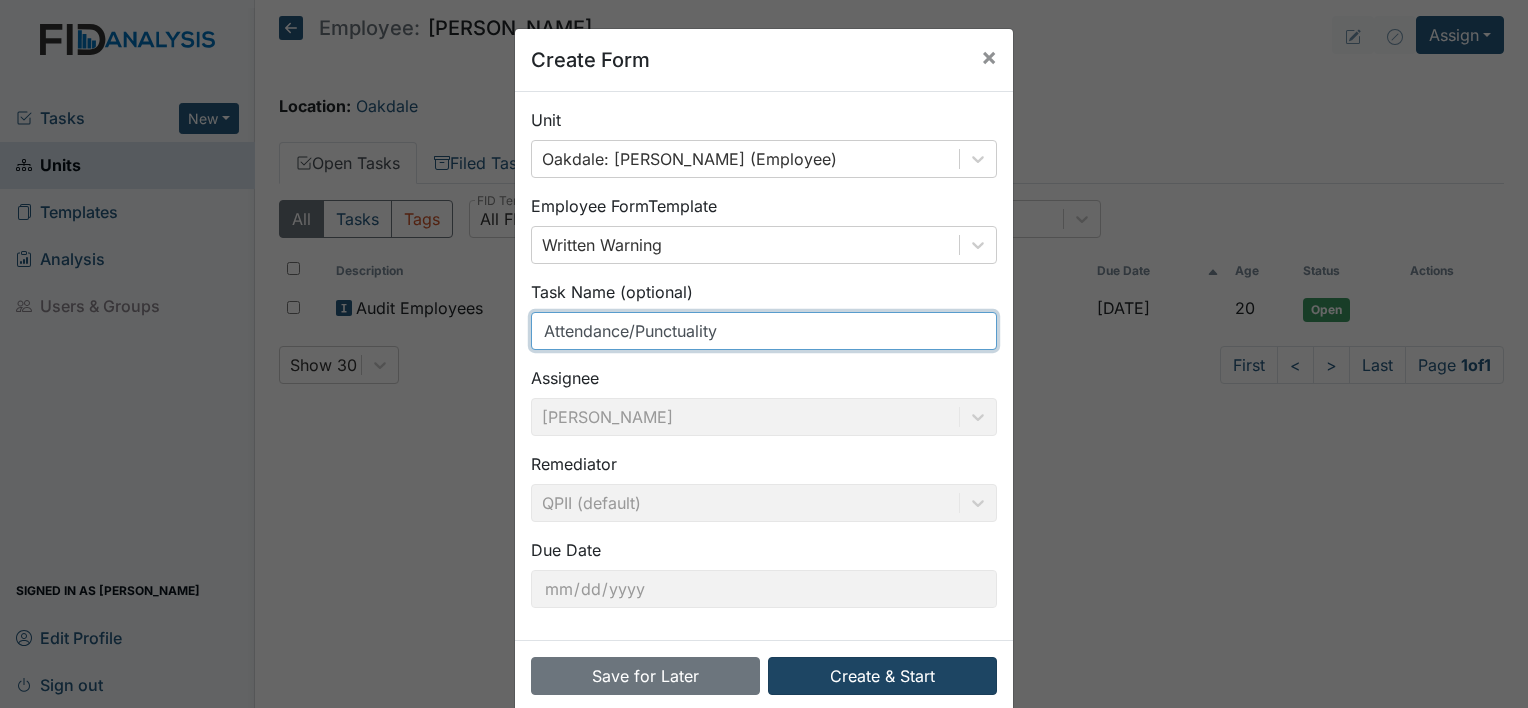 type on "Attendance/Punctuality" 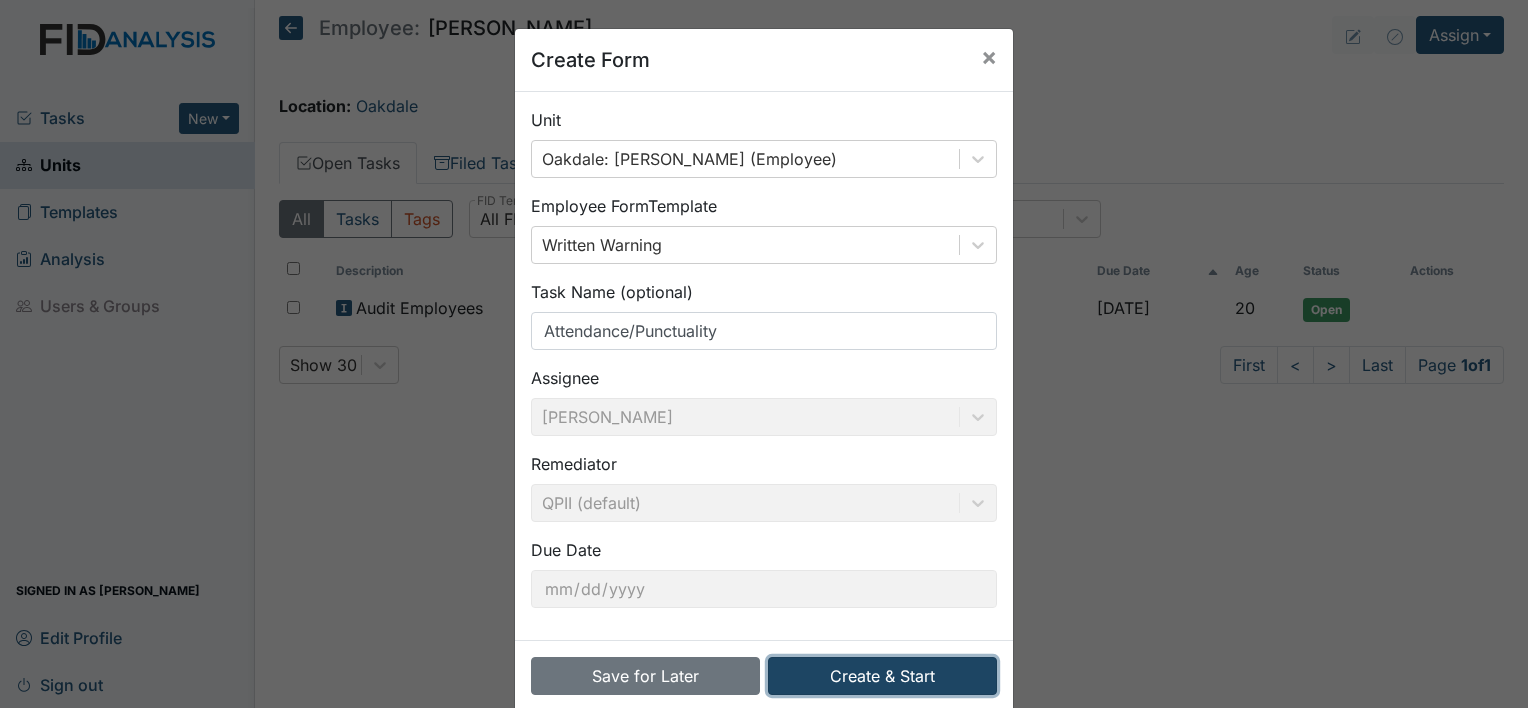 click on "Create & Start" at bounding box center [882, 676] 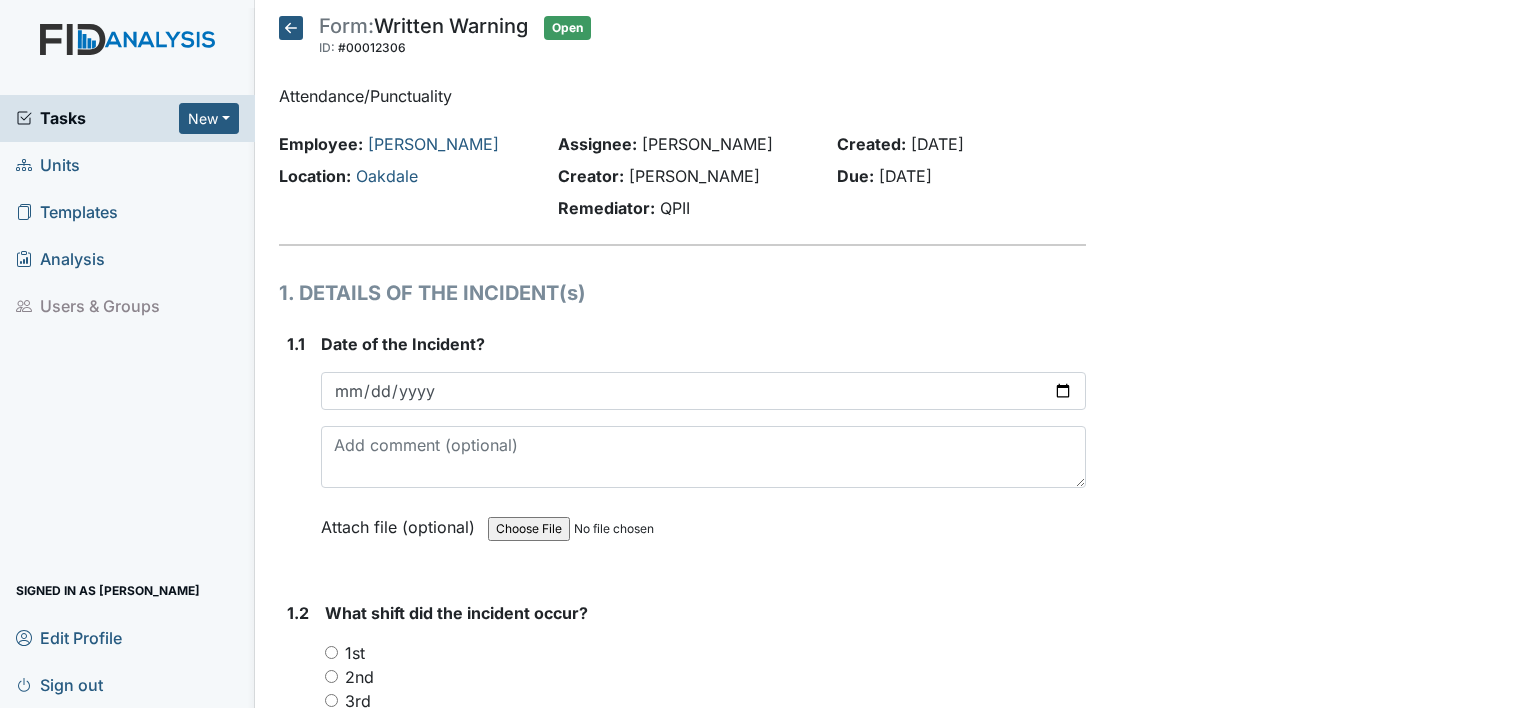 scroll, scrollTop: 0, scrollLeft: 0, axis: both 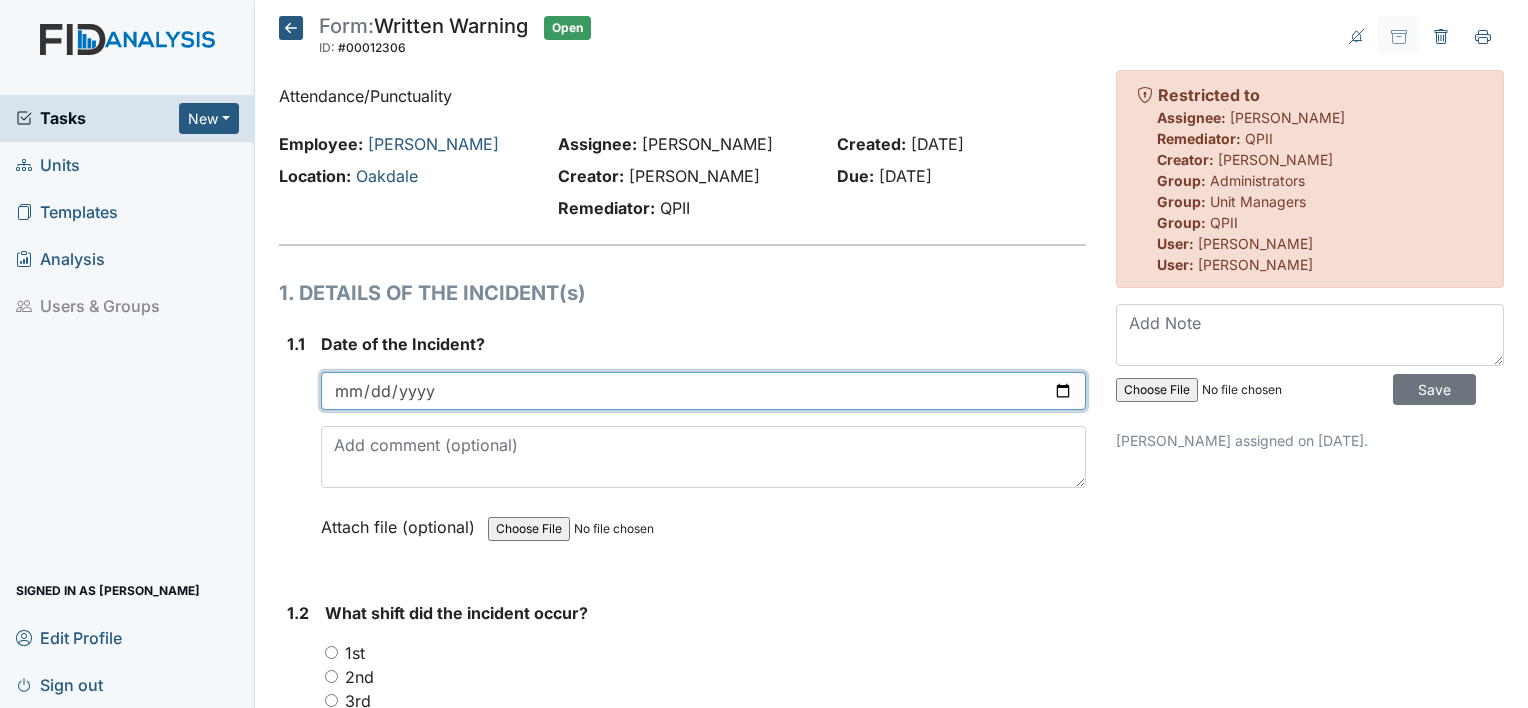 click at bounding box center (703, 391) 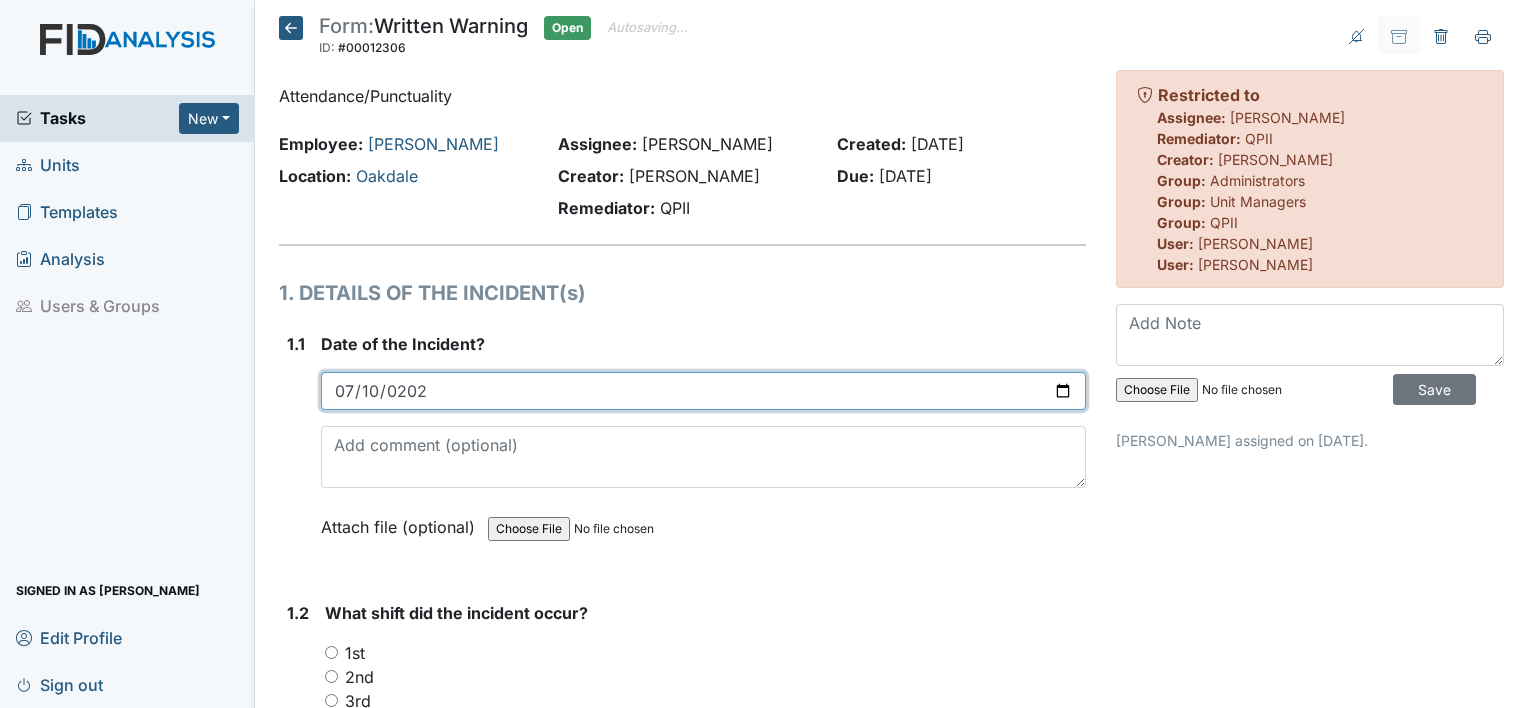 type on "[DATE]" 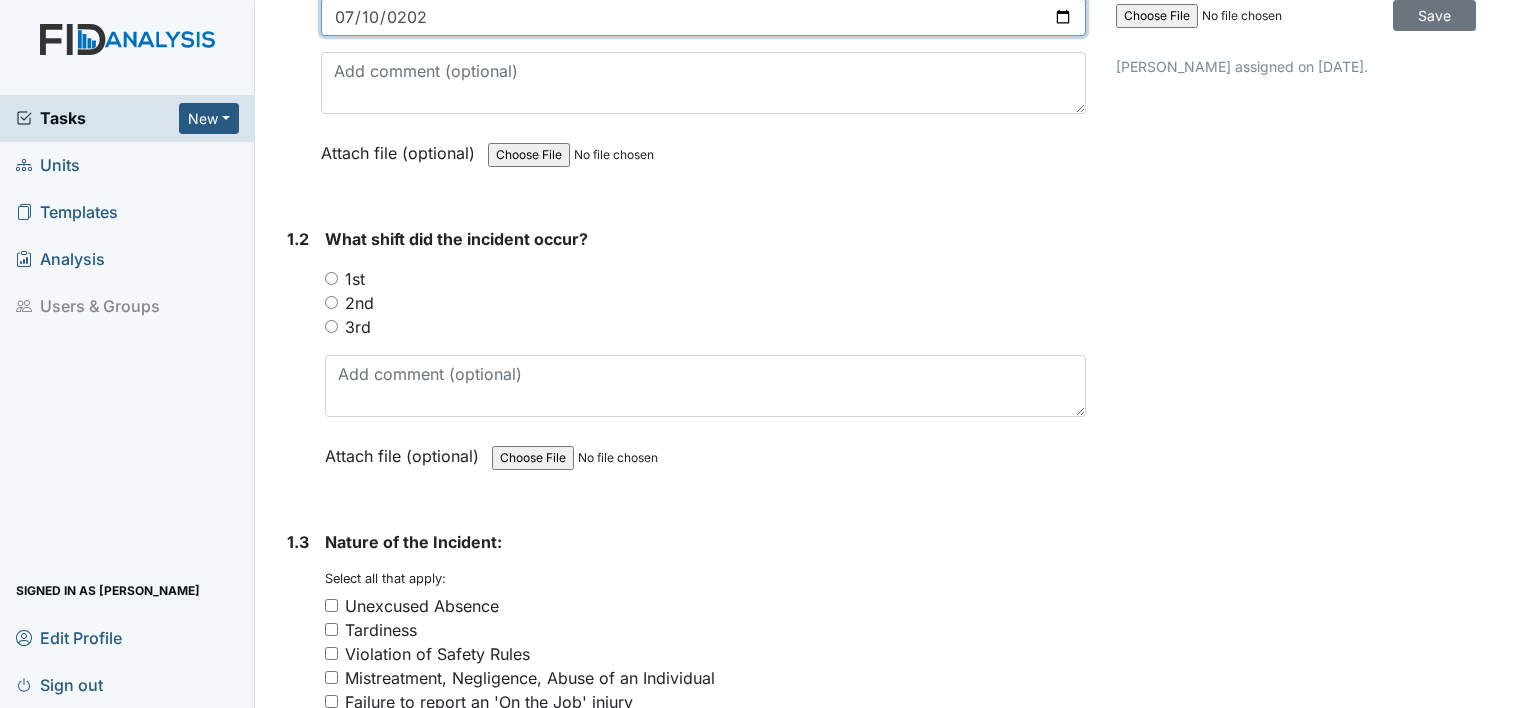 scroll, scrollTop: 400, scrollLeft: 0, axis: vertical 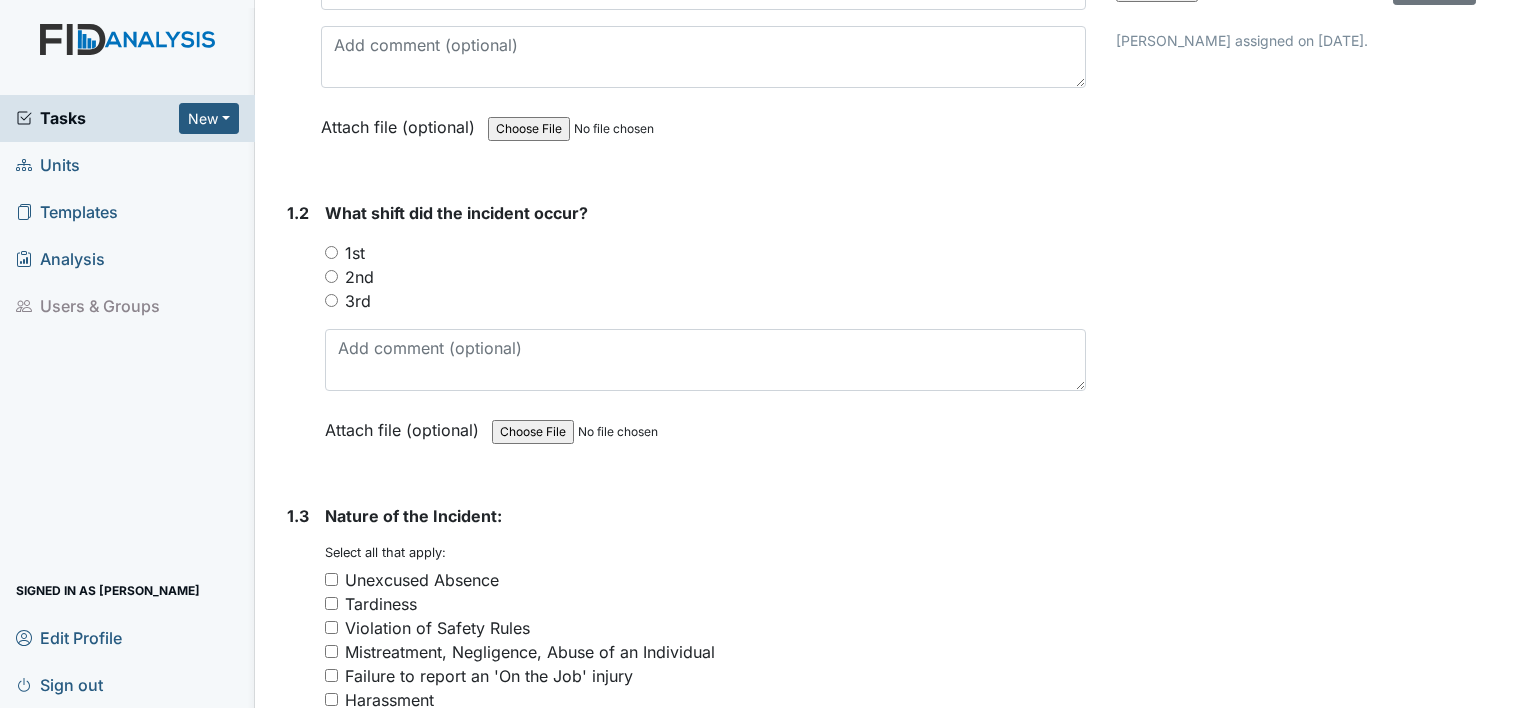click on "2nd" at bounding box center (331, 276) 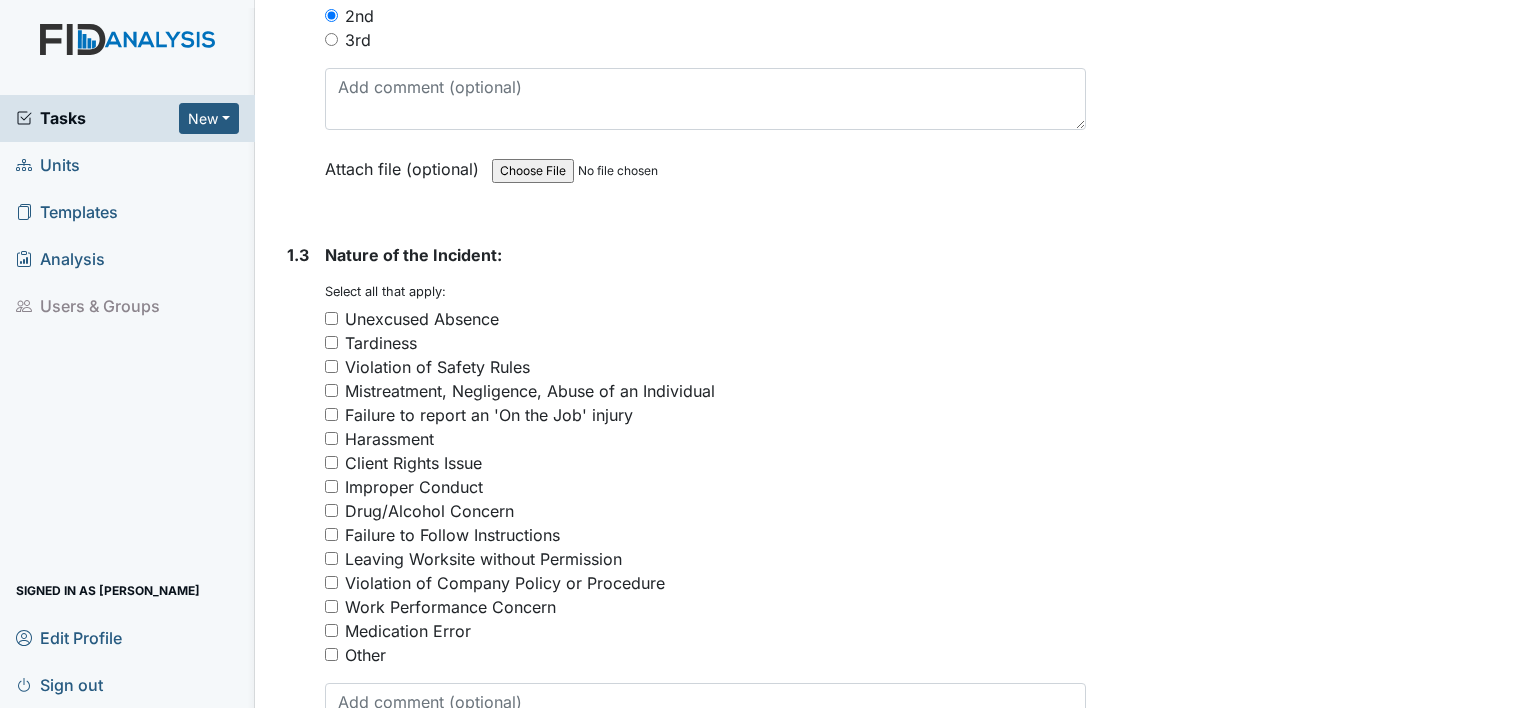scroll, scrollTop: 700, scrollLeft: 0, axis: vertical 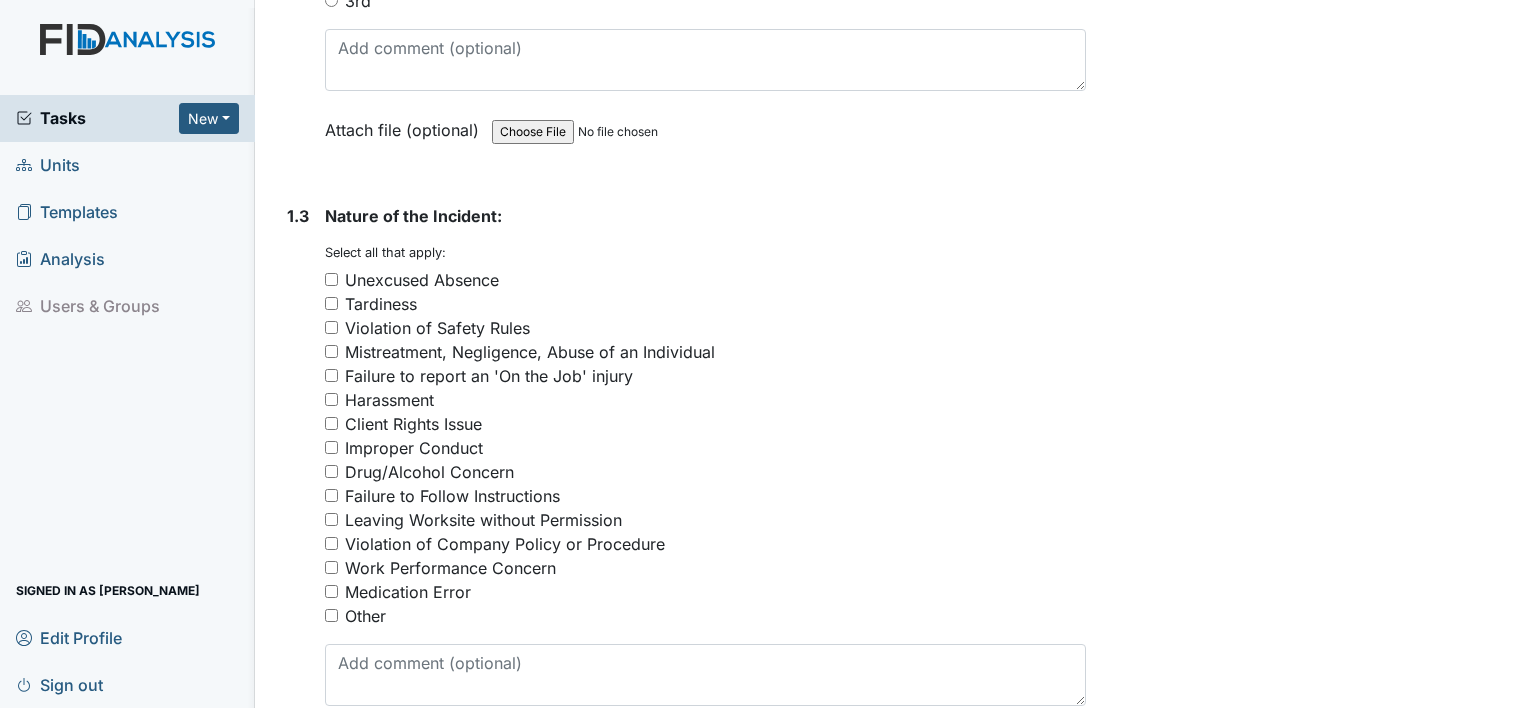 click on "Tardiness" at bounding box center [331, 303] 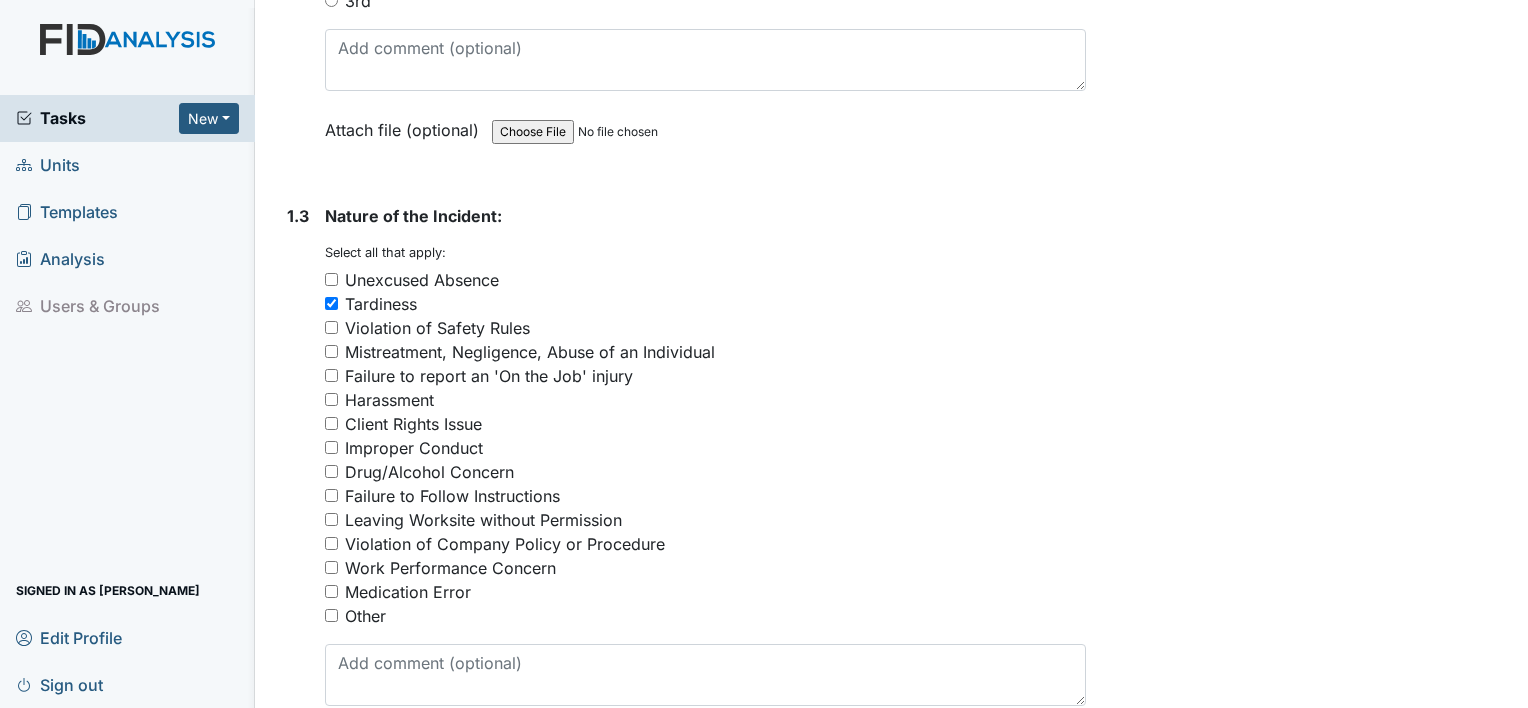 scroll, scrollTop: 800, scrollLeft: 0, axis: vertical 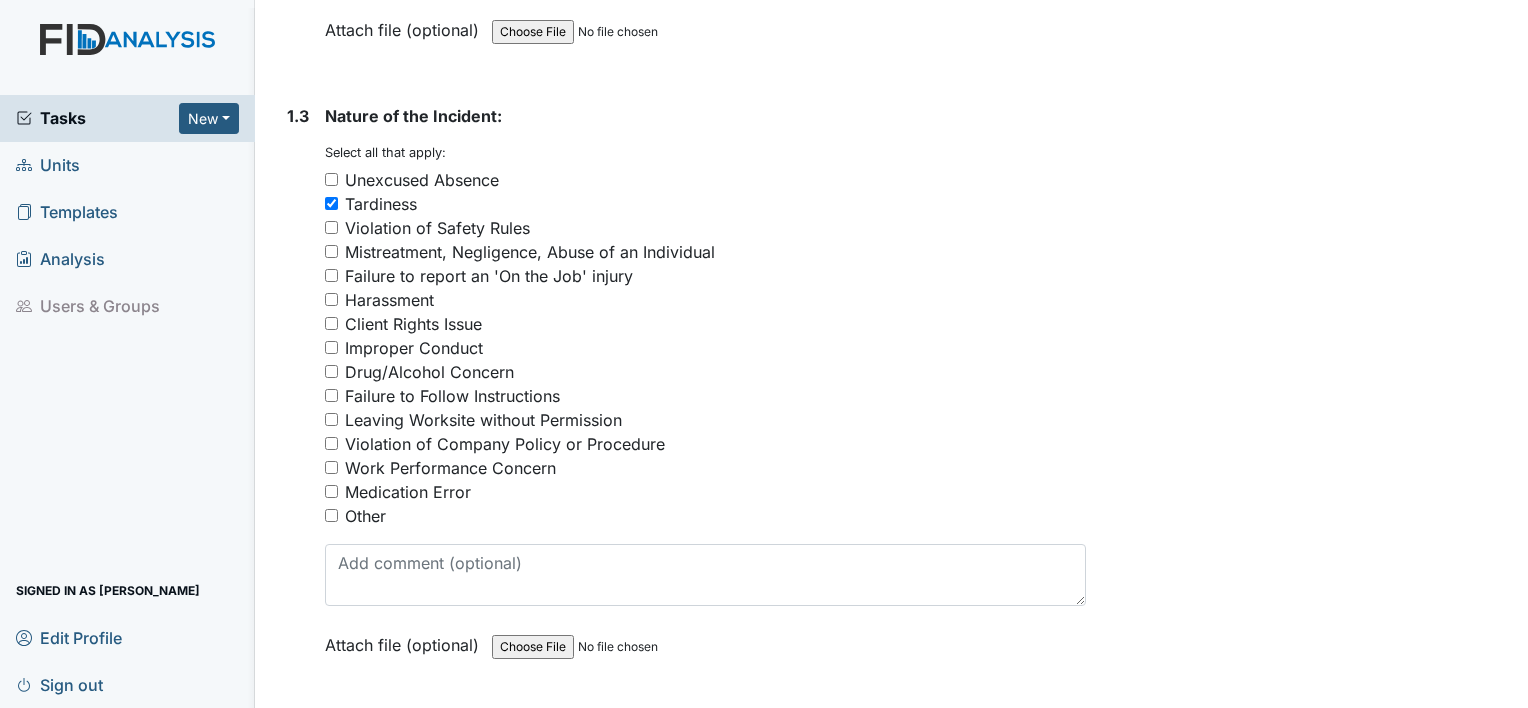 click on "Failure to Follow Instructions" at bounding box center (331, 395) 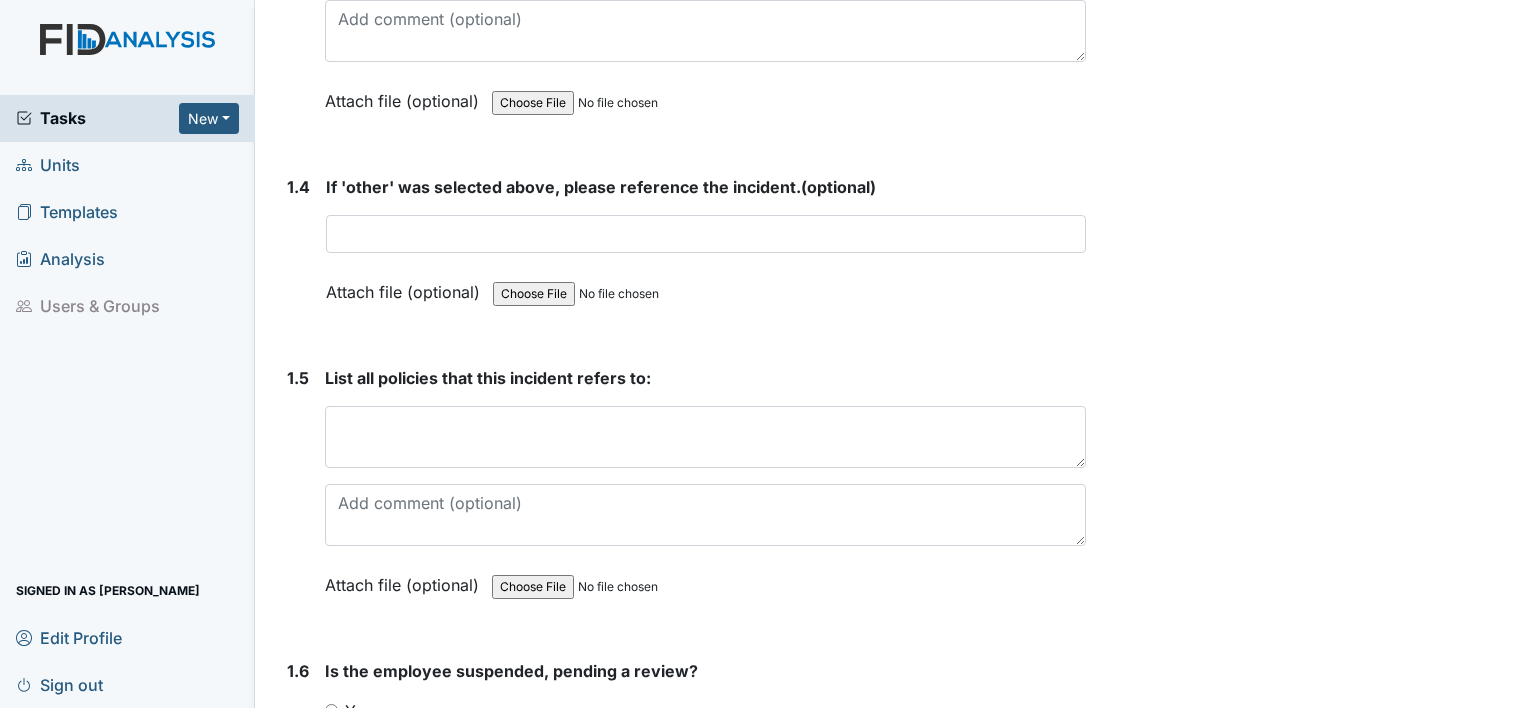 scroll, scrollTop: 1400, scrollLeft: 0, axis: vertical 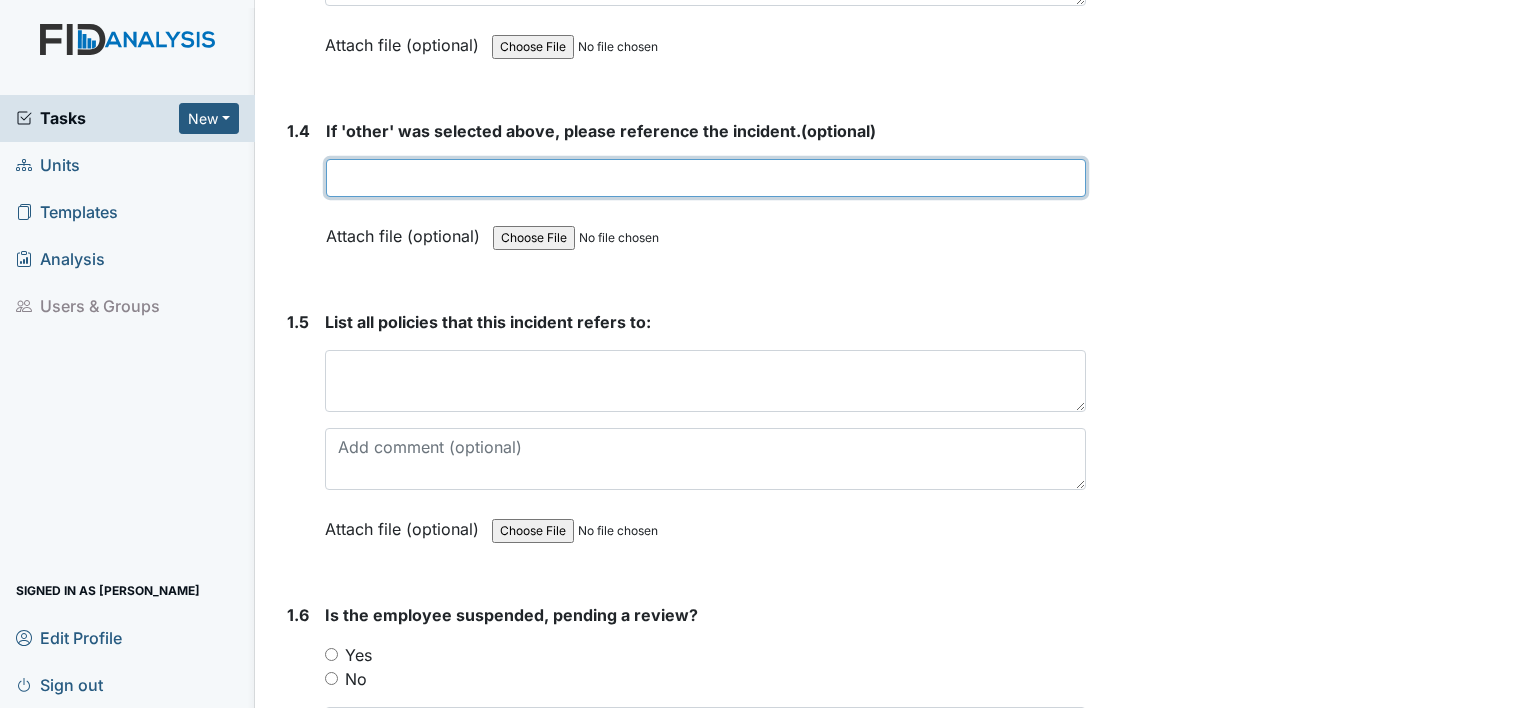 click at bounding box center (706, 178) 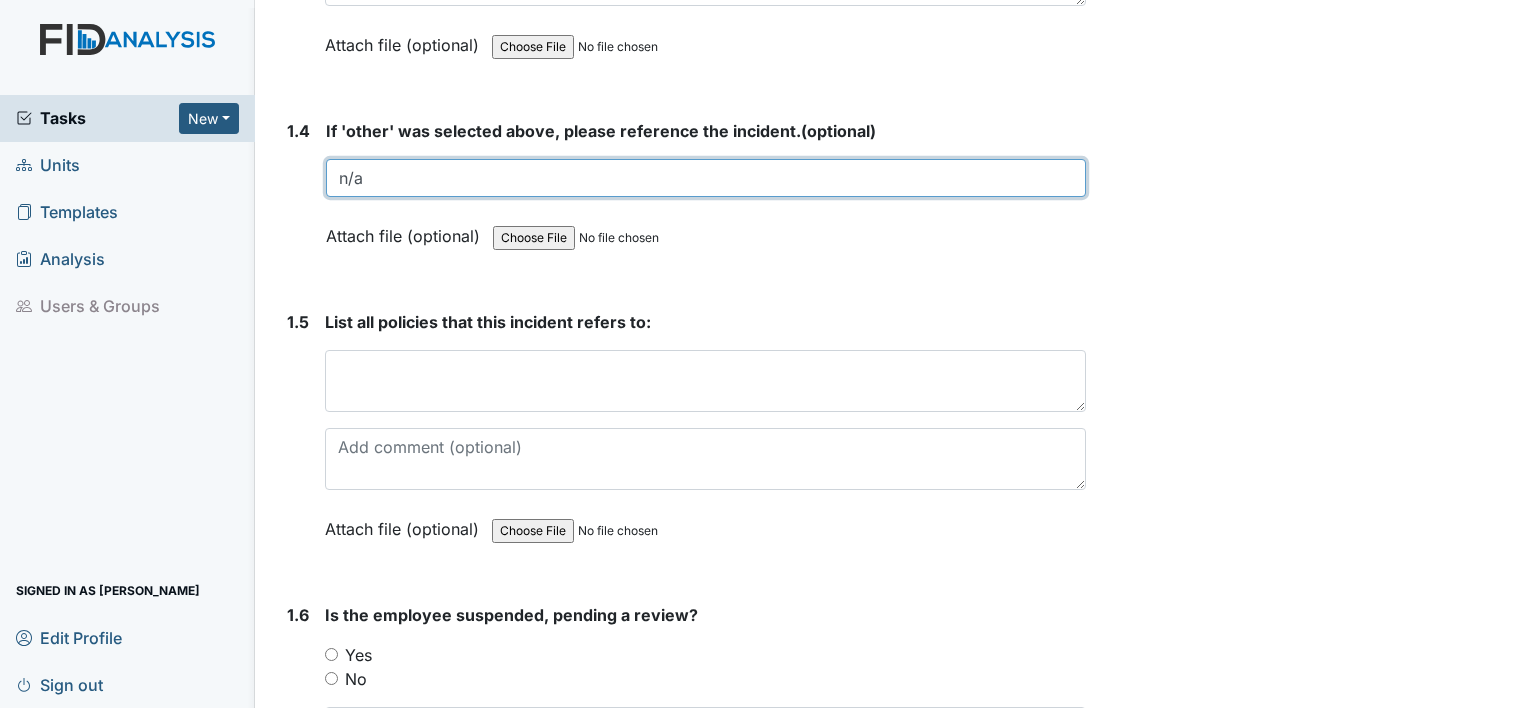 type on "n/a" 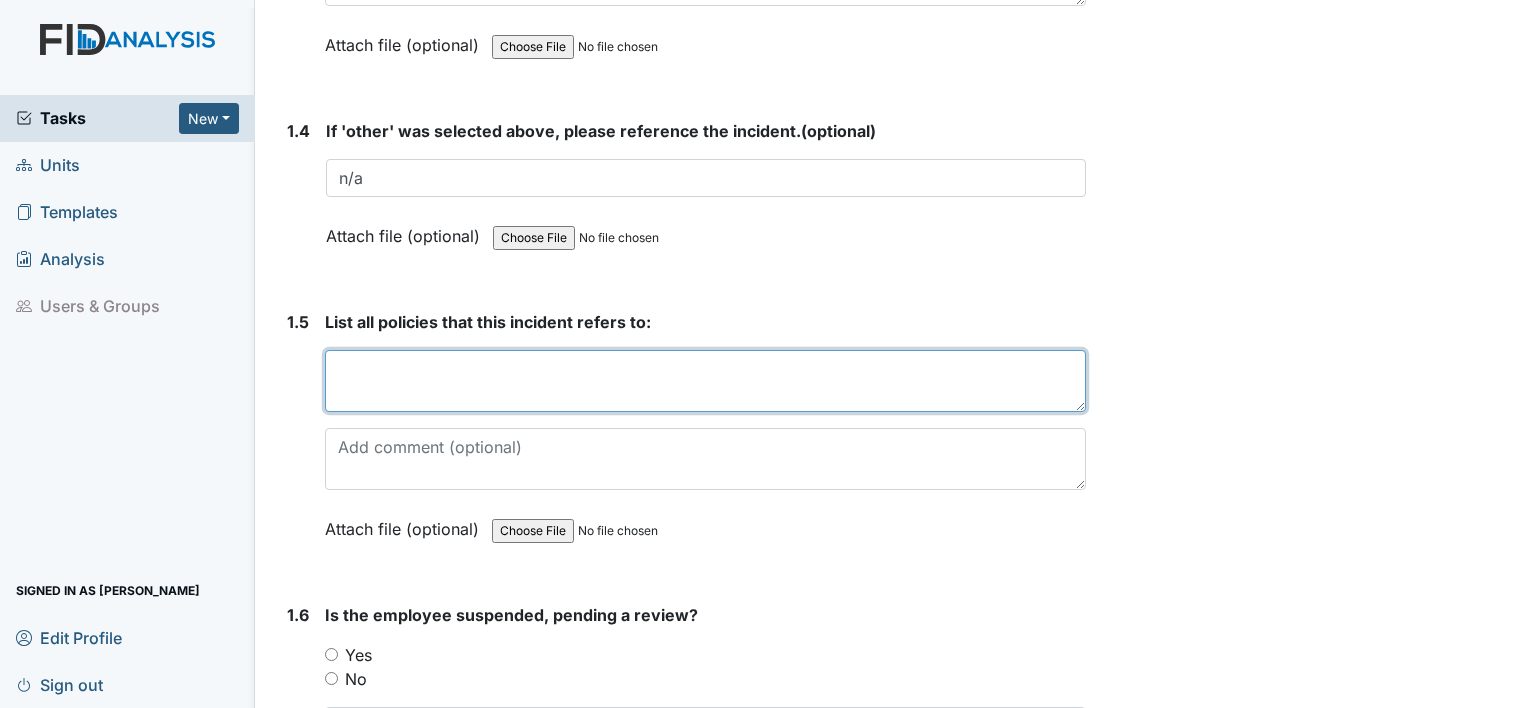 click at bounding box center [705, 381] 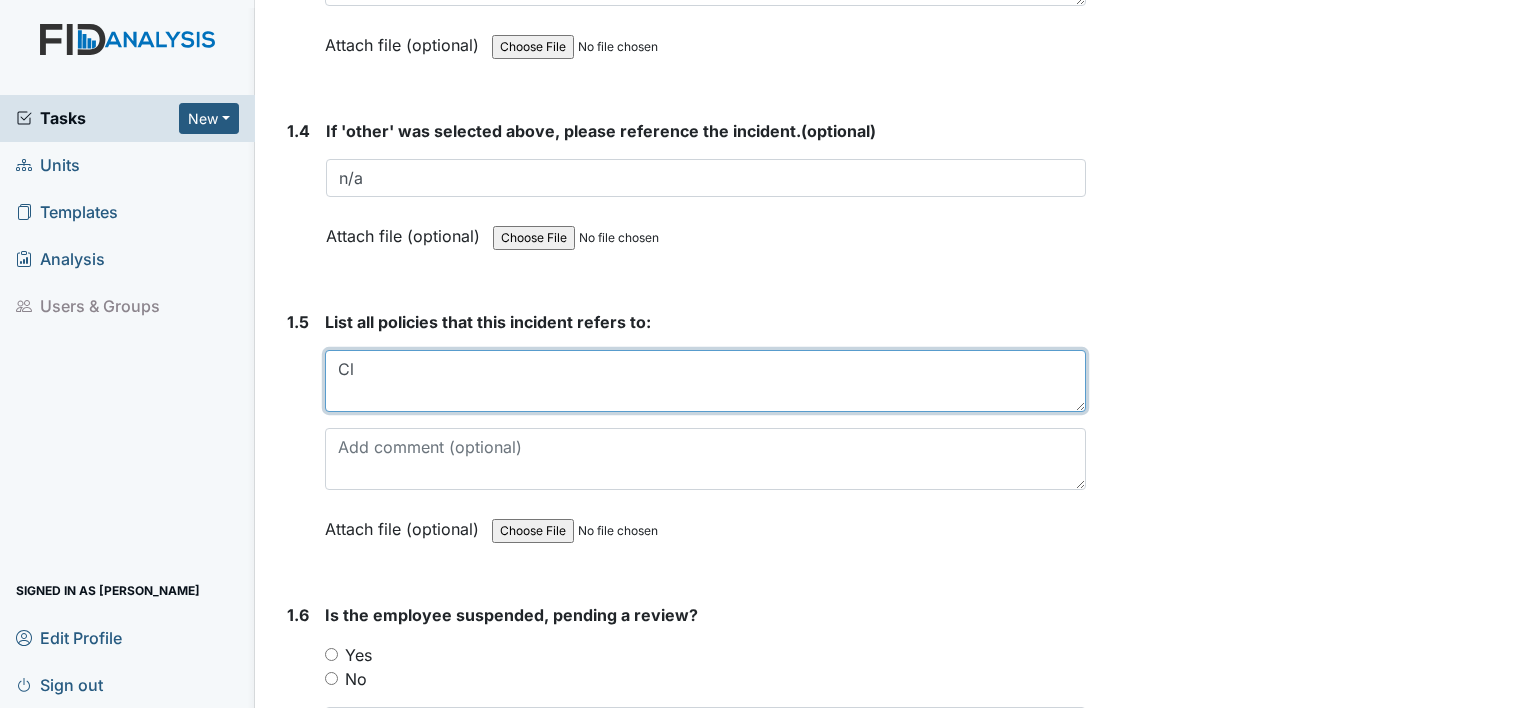 type on "C" 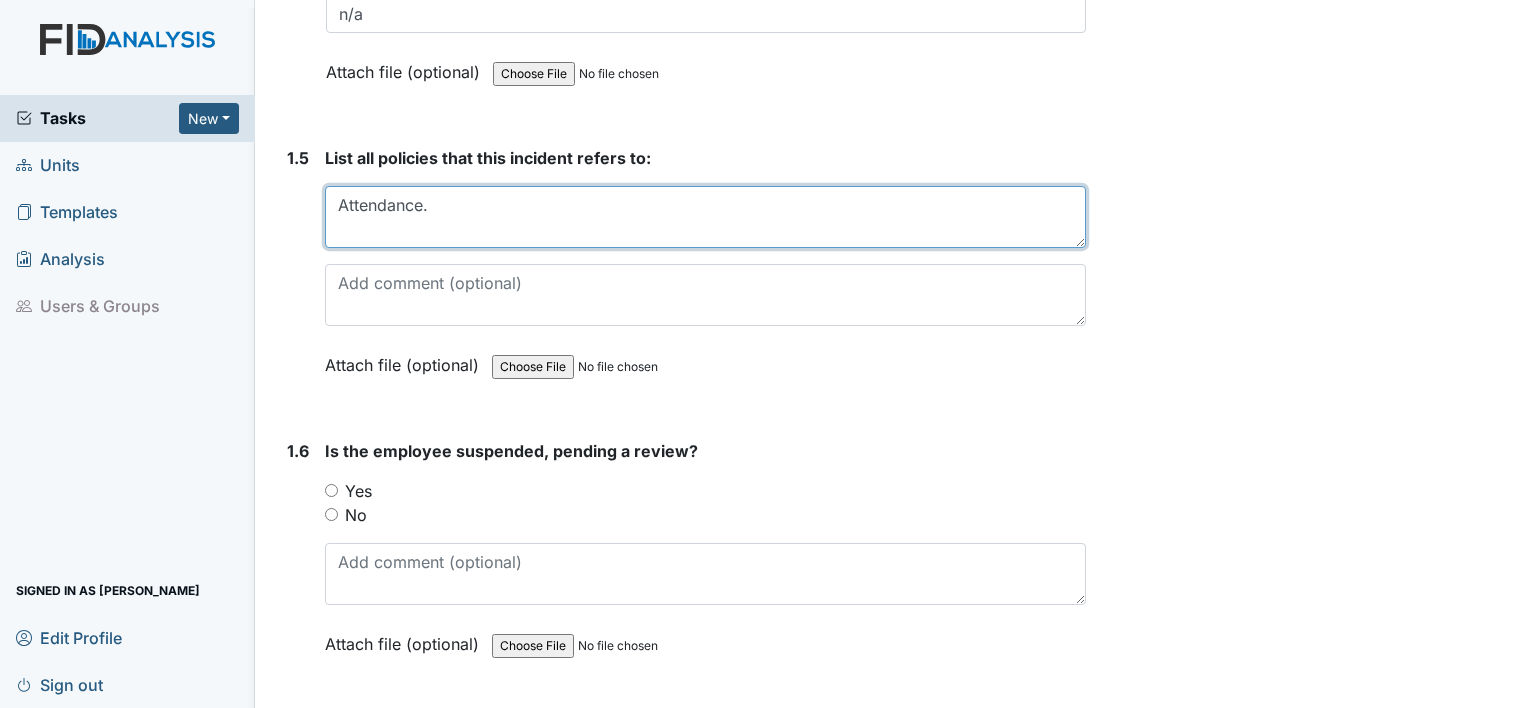 scroll, scrollTop: 1700, scrollLeft: 0, axis: vertical 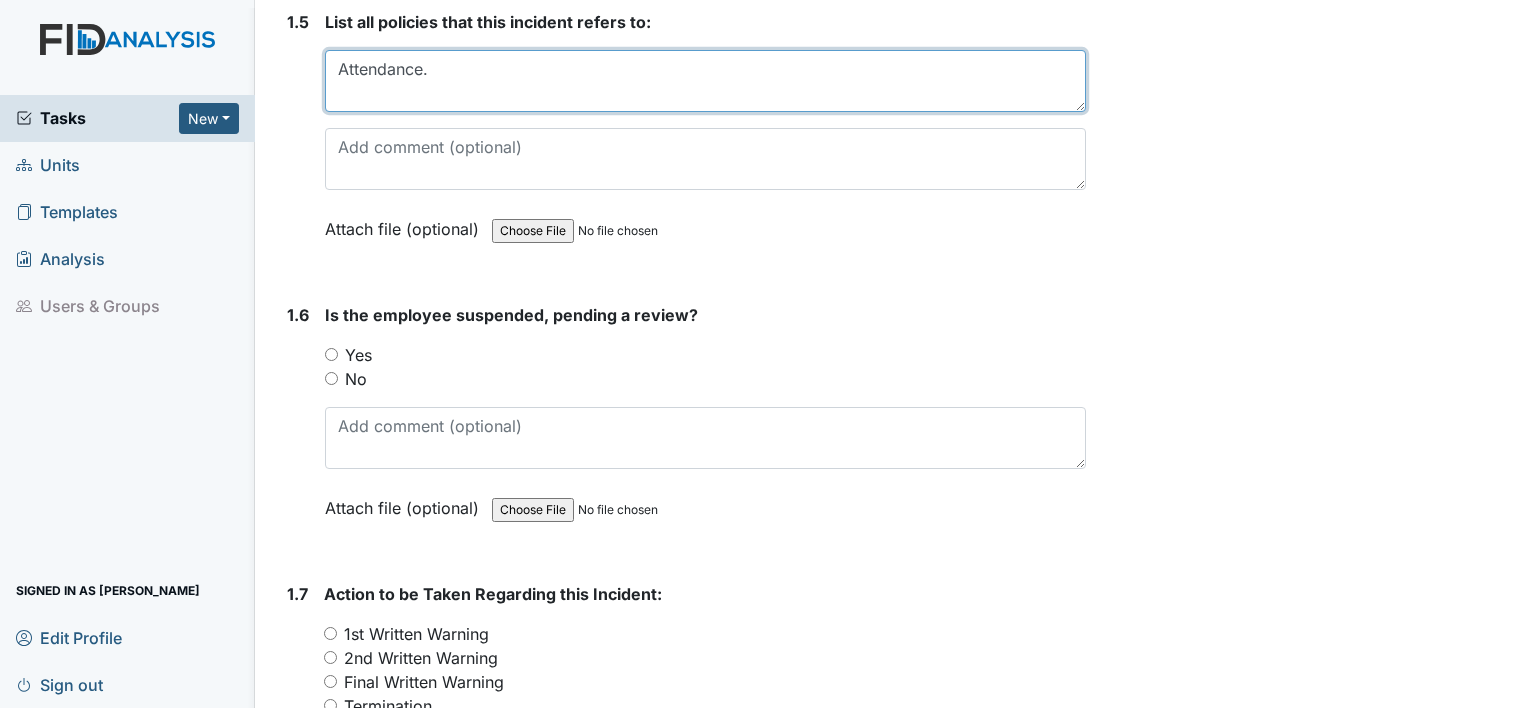 type on "Attendance." 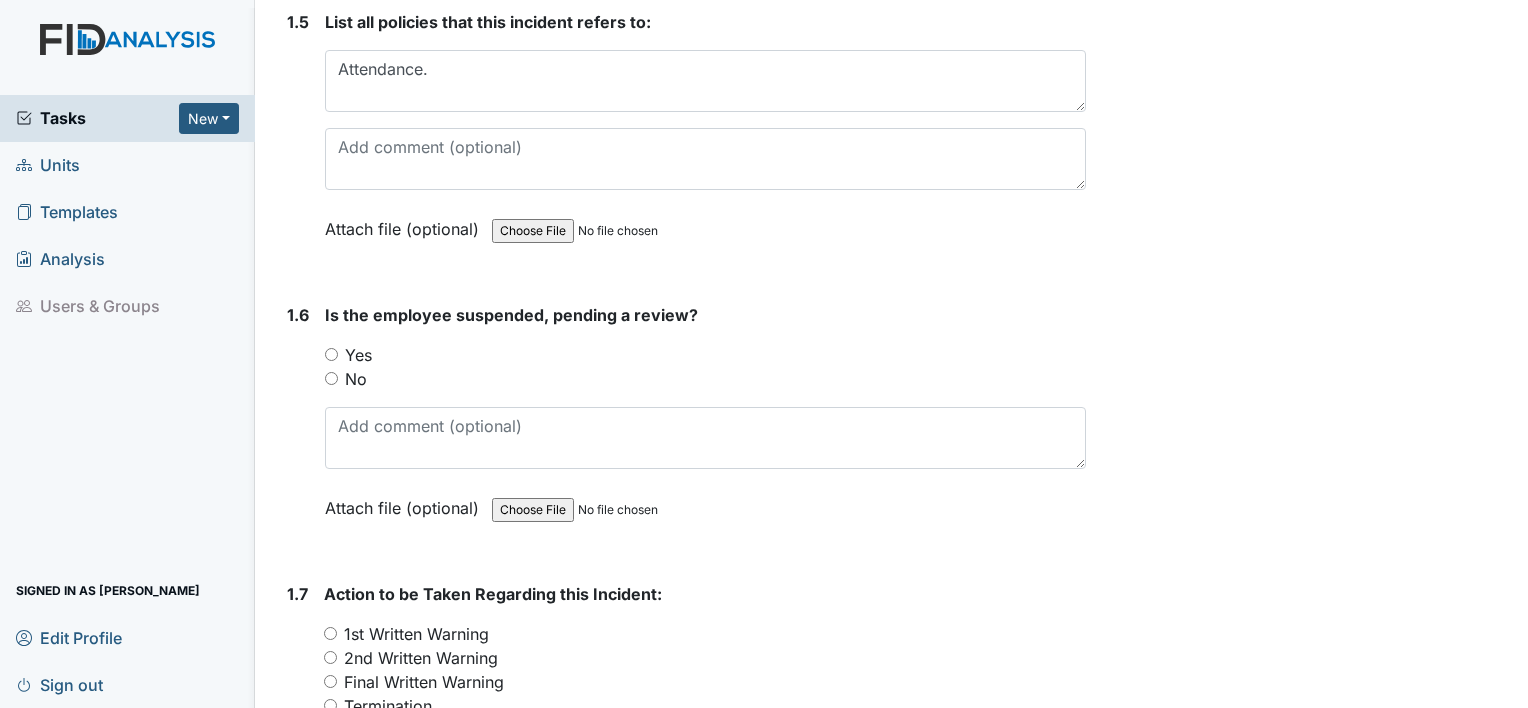 click on "1.6
Is the employee suspended, pending a review?
You must select one of the below options.
Yes
No
Attach file (optional)
You can upload .pdf, .txt, .jpg, .jpeg, .png, .csv, .xls, or .doc files under 100MB." at bounding box center (682, 426) 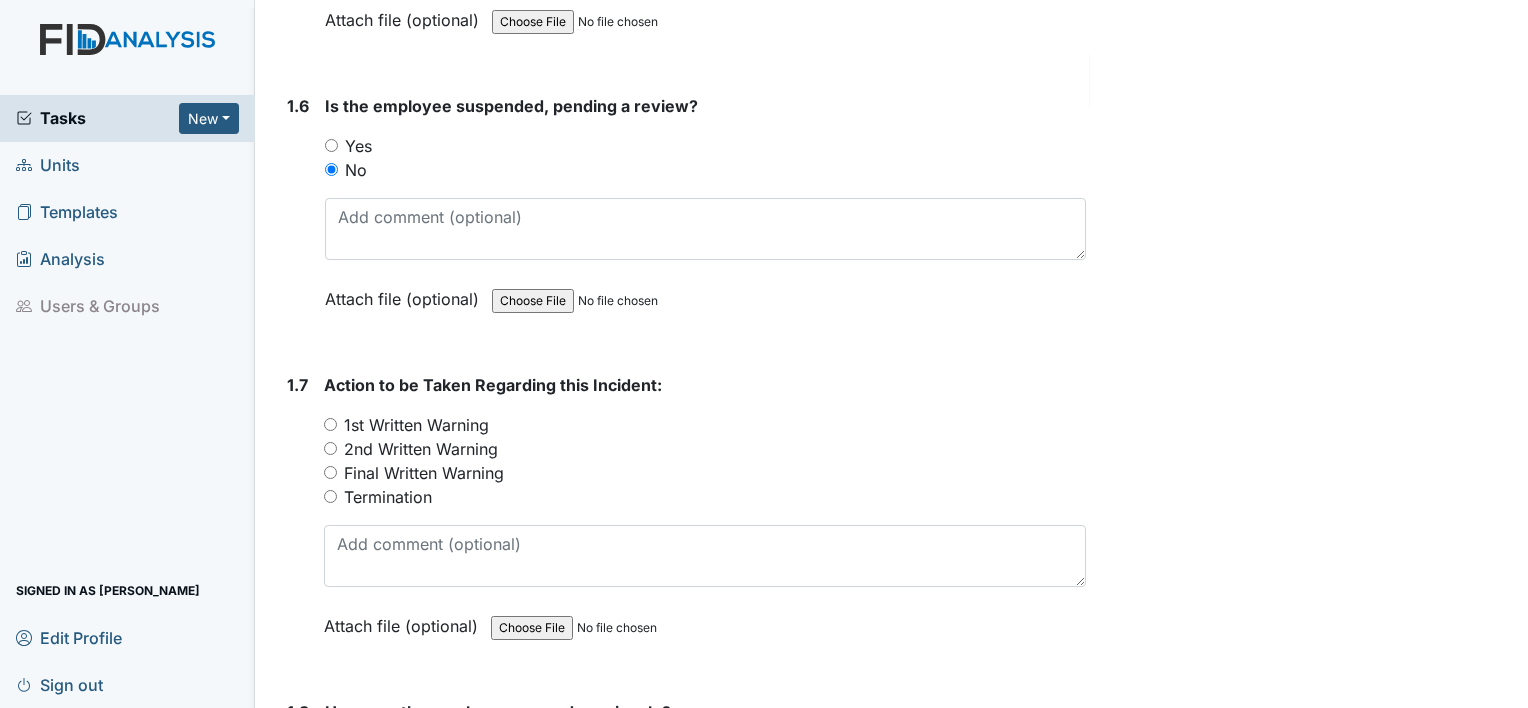scroll, scrollTop: 2000, scrollLeft: 0, axis: vertical 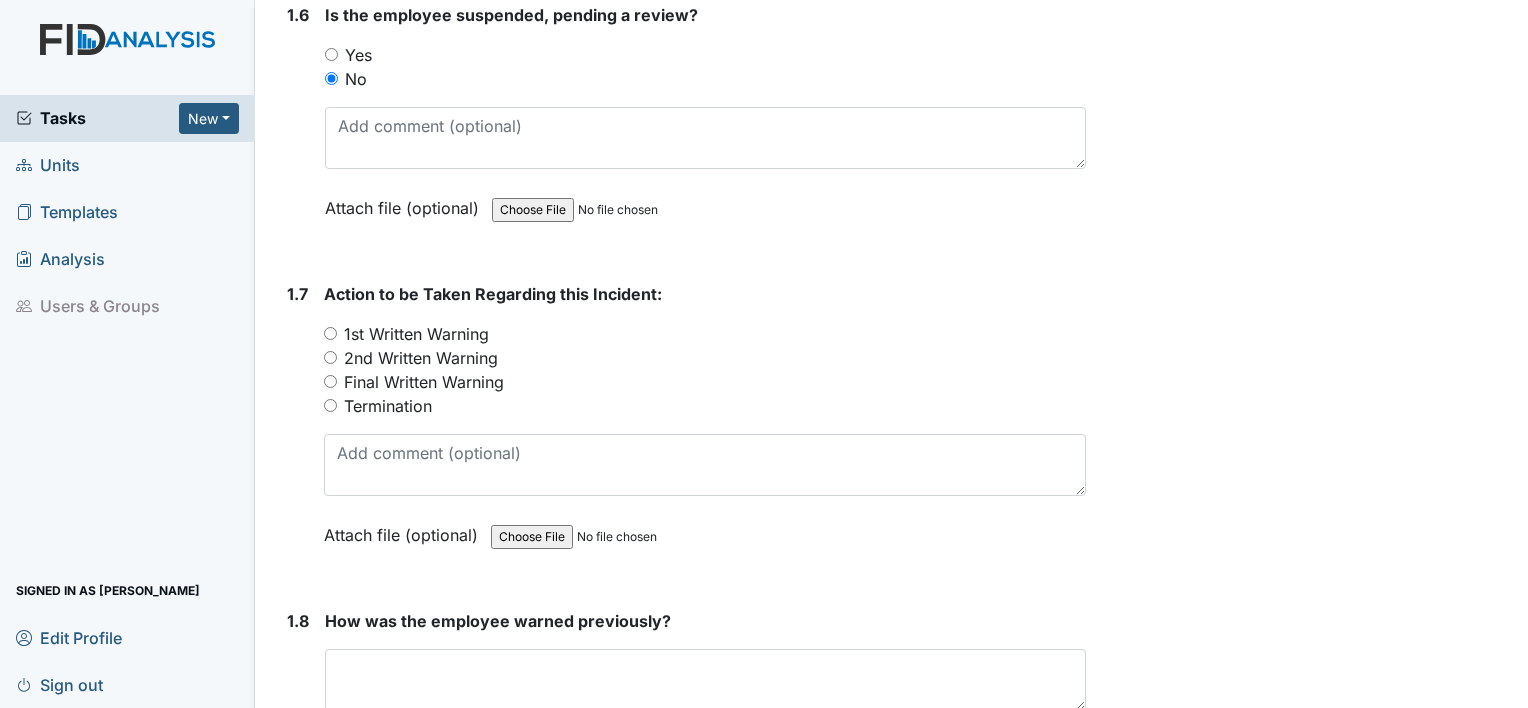 click on "1st Written Warning" at bounding box center (330, 333) 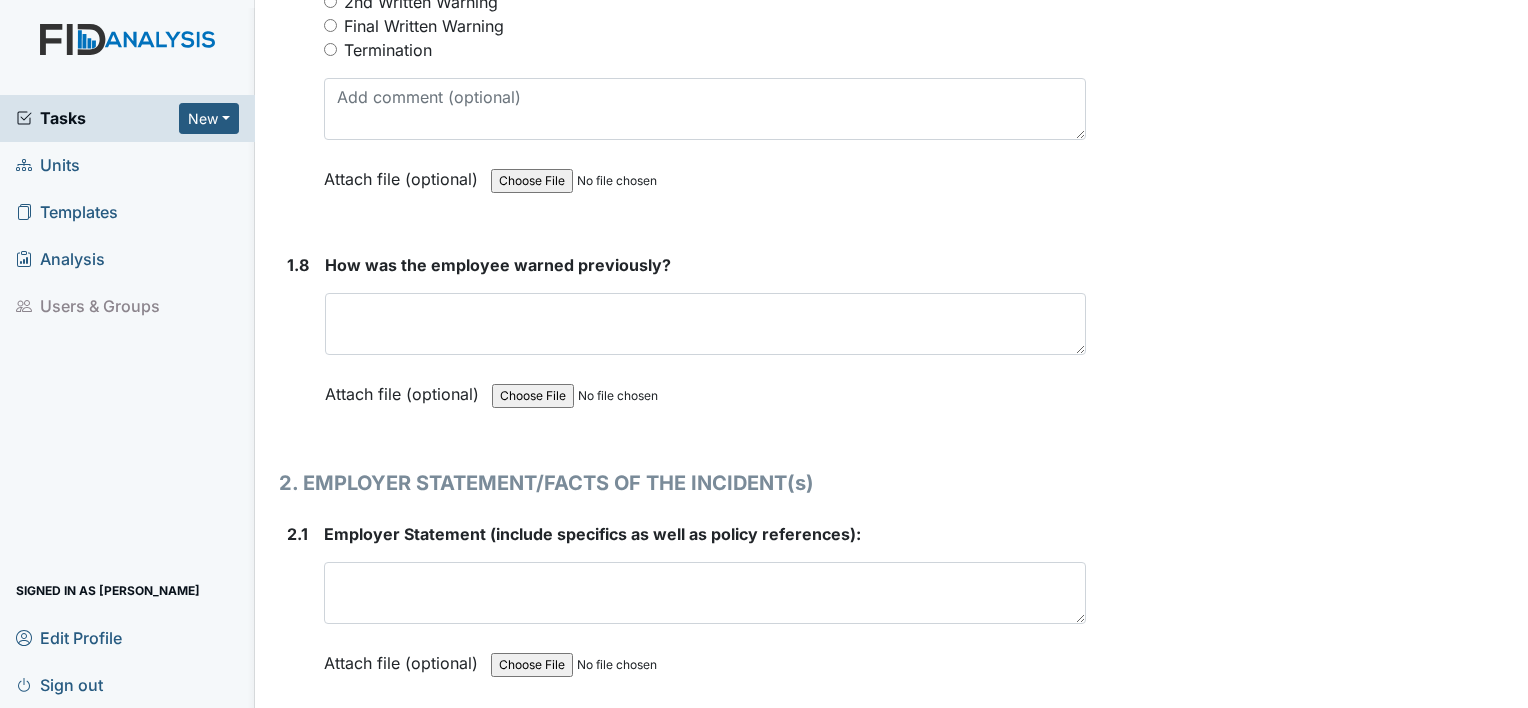 scroll, scrollTop: 2400, scrollLeft: 0, axis: vertical 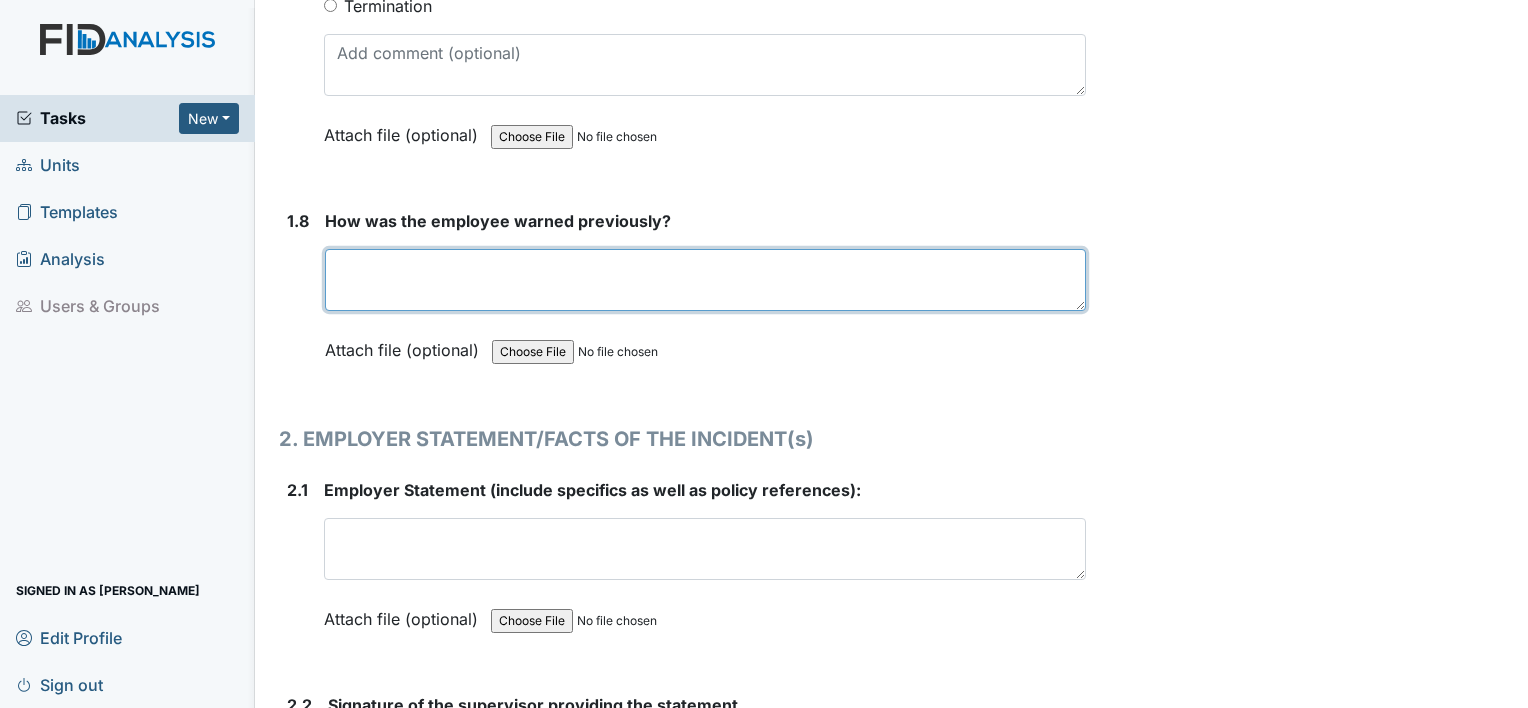 click at bounding box center (705, 280) 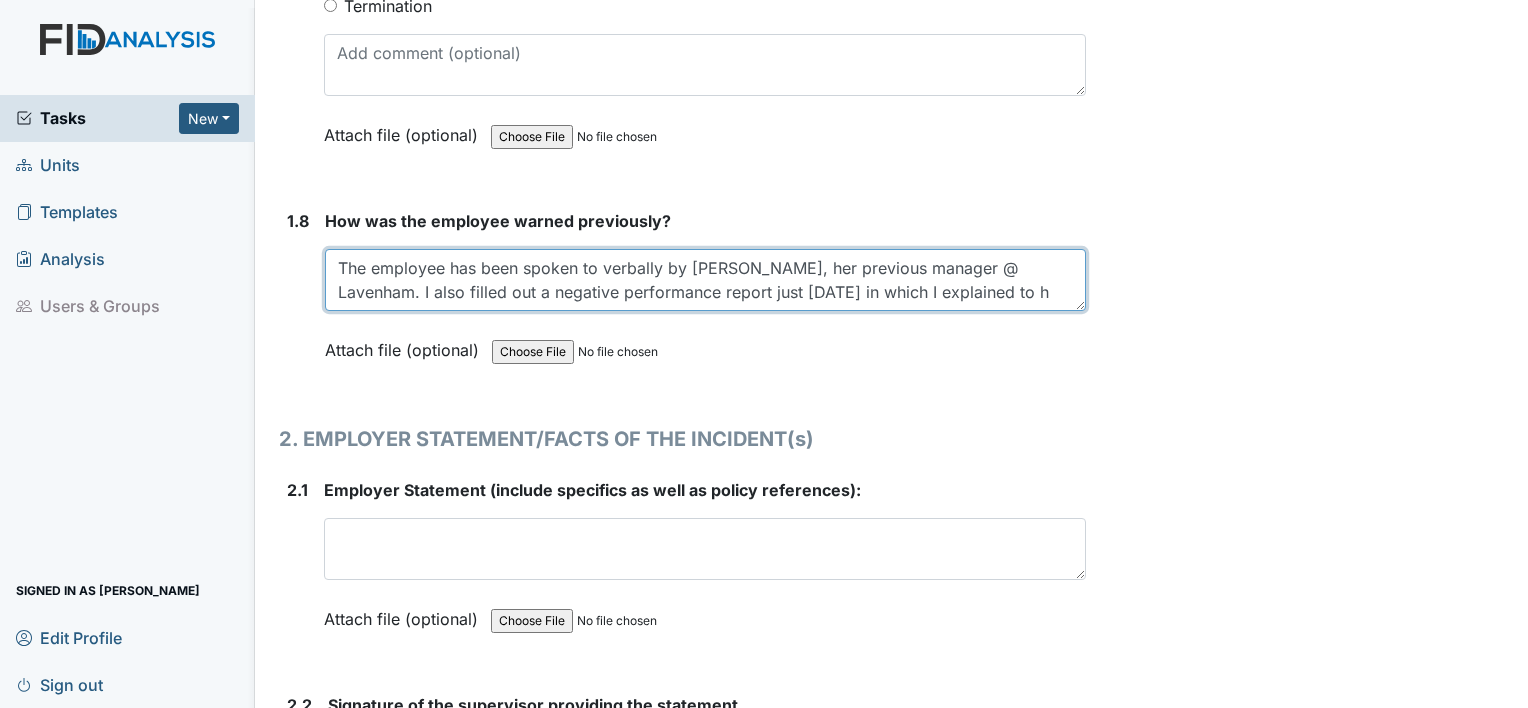 scroll, scrollTop: 16, scrollLeft: 0, axis: vertical 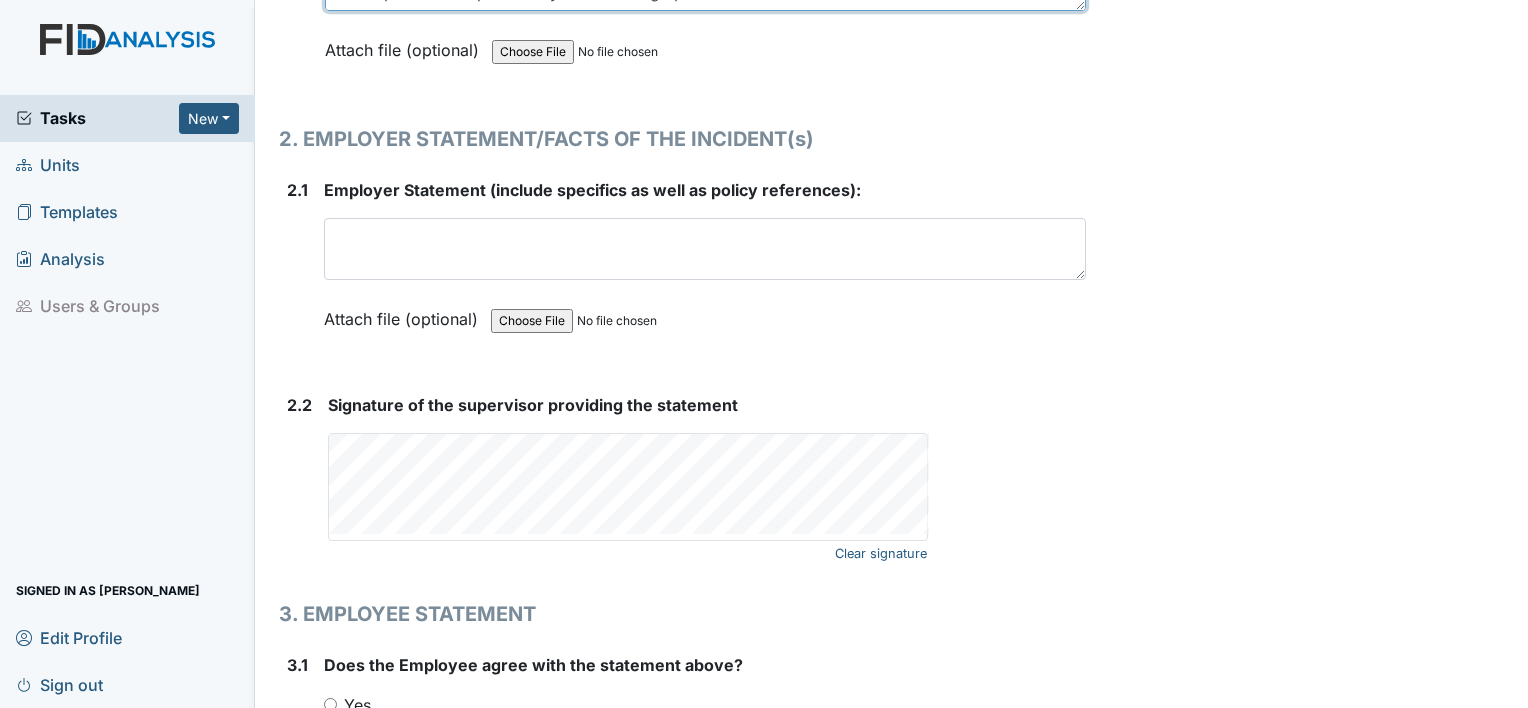 type on "The employee has been spoken to verbally by [PERSON_NAME], her previous manager @ Lavenham. I also filled out a negative performance report just [DATE] in which I explained to her the importance of punctuality and showing up to work." 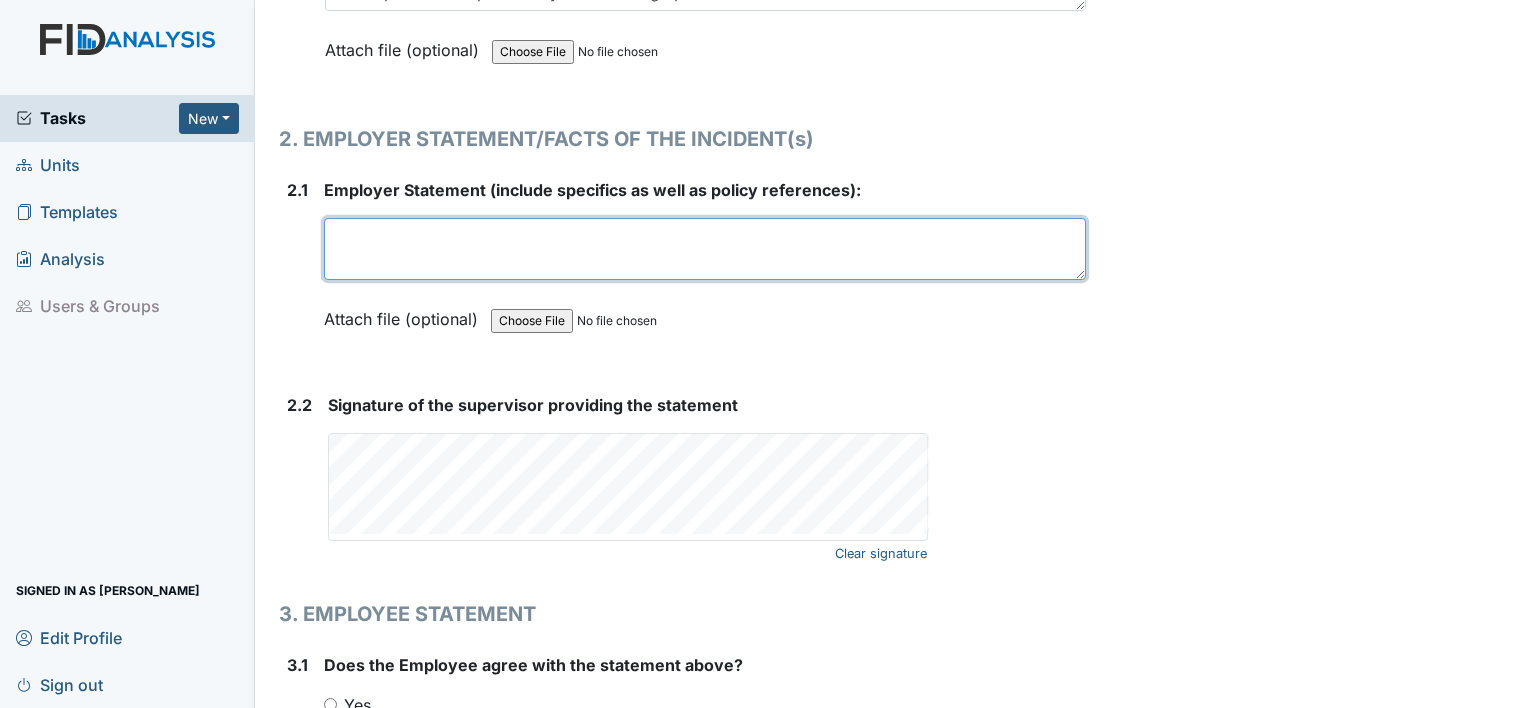click at bounding box center (705, 249) 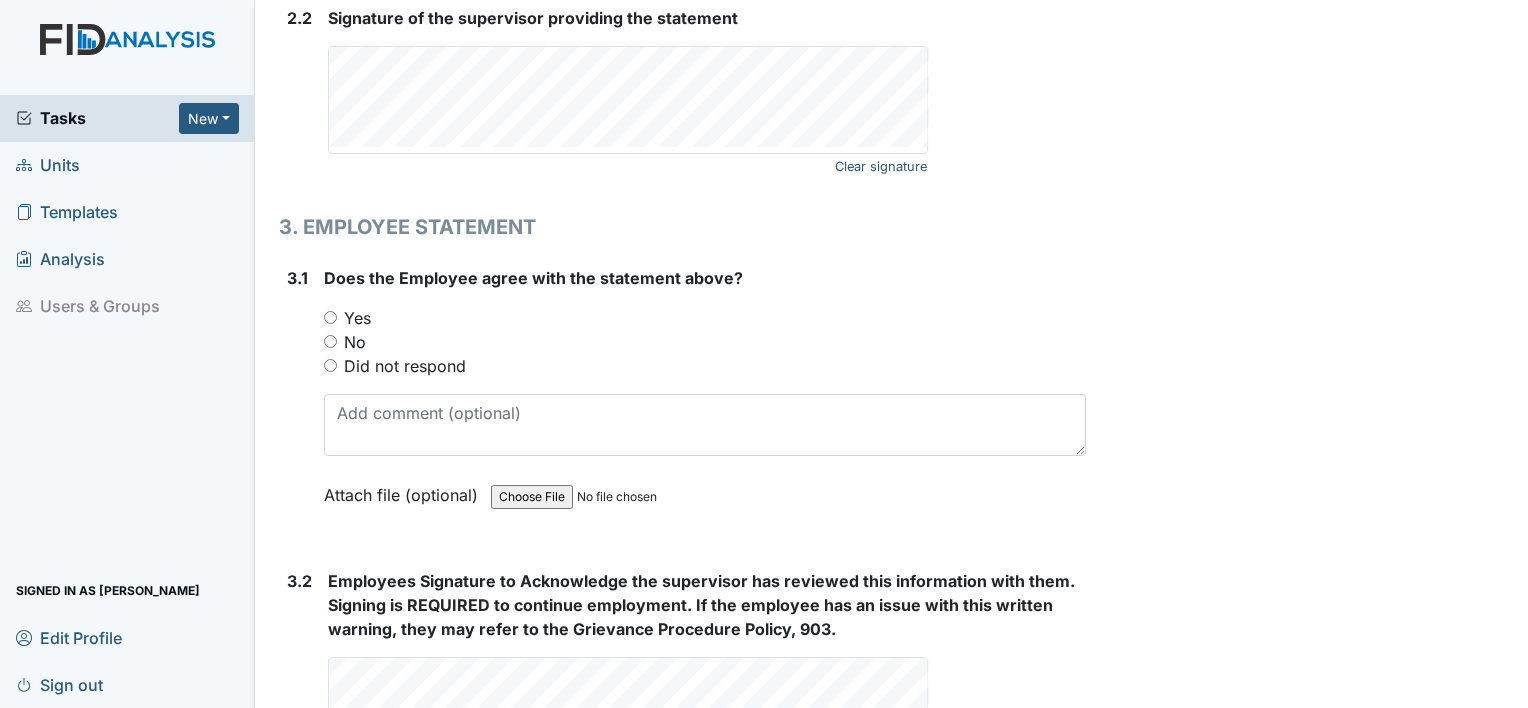 scroll, scrollTop: 3107, scrollLeft: 0, axis: vertical 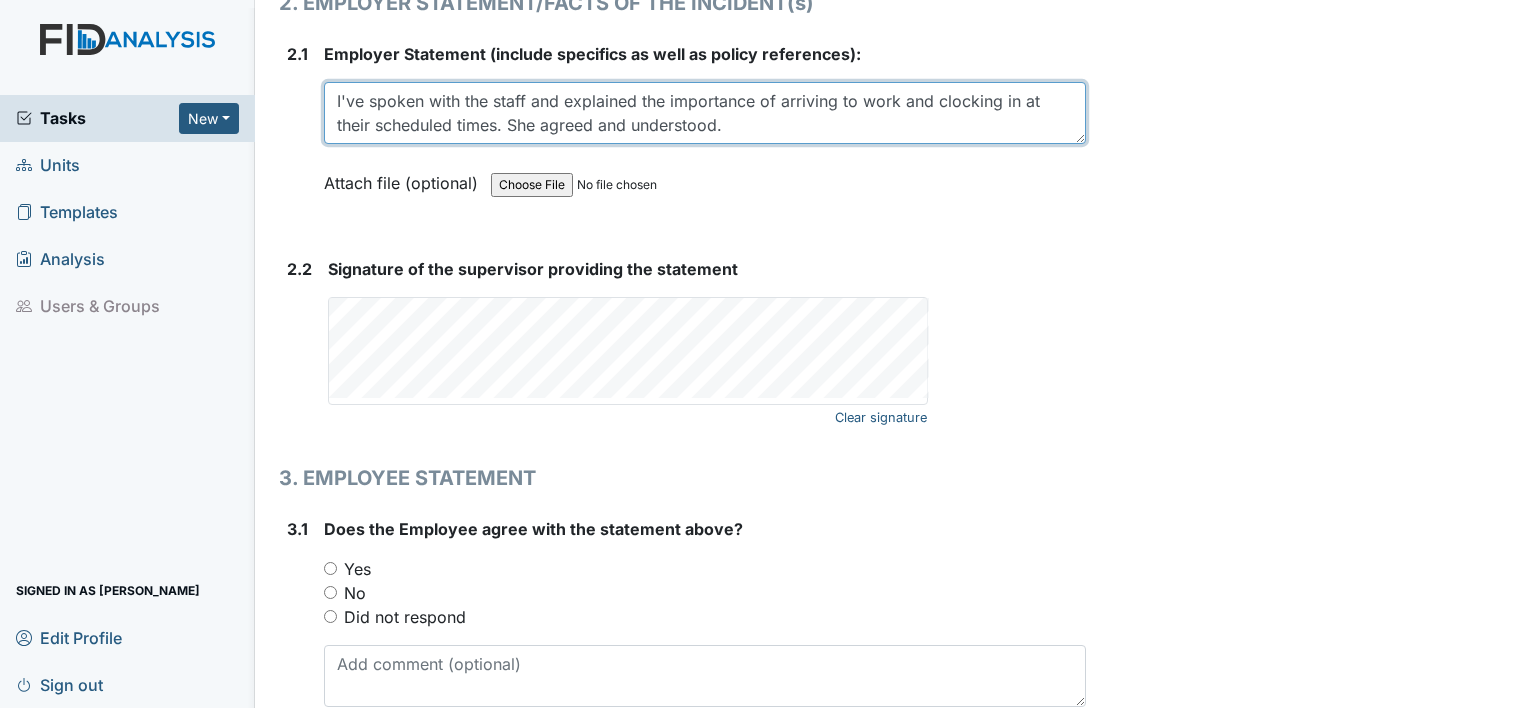 type on "I've spoken with the staff and explained the importance of arriving to work and clocking in at their scheduled times. She agreed and understood." 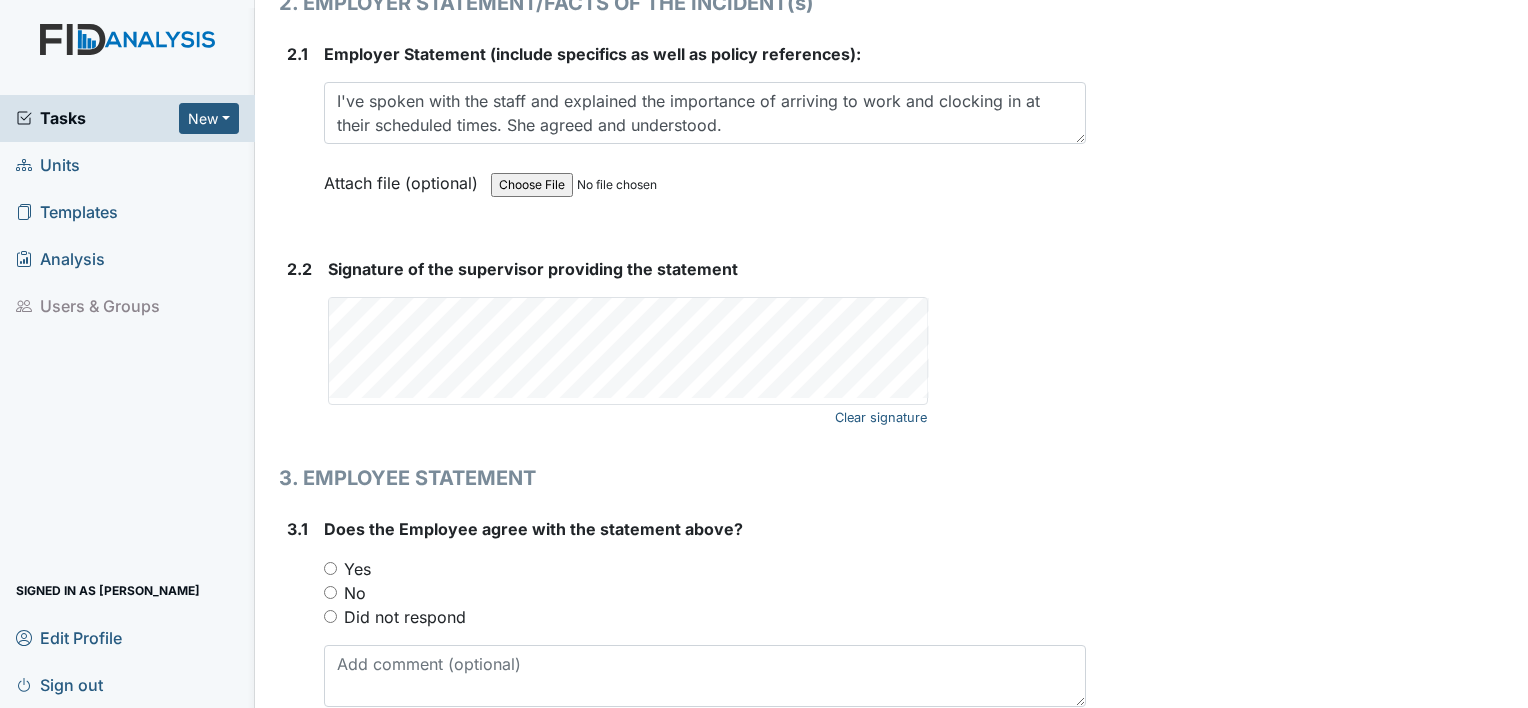click on "Signature of the supervisor providing the statement
Clear signature
This field is required." at bounding box center [707, 331] 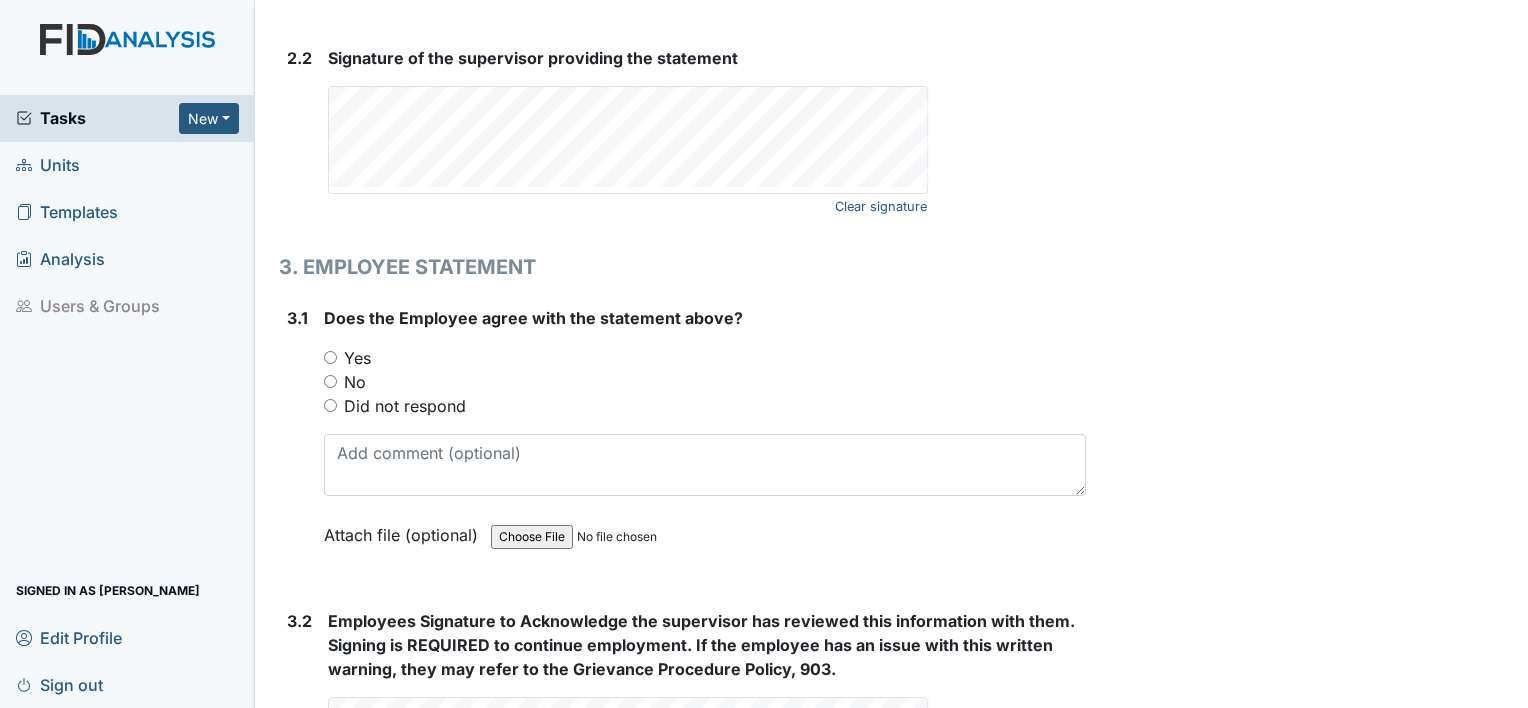 scroll, scrollTop: 2908, scrollLeft: 0, axis: vertical 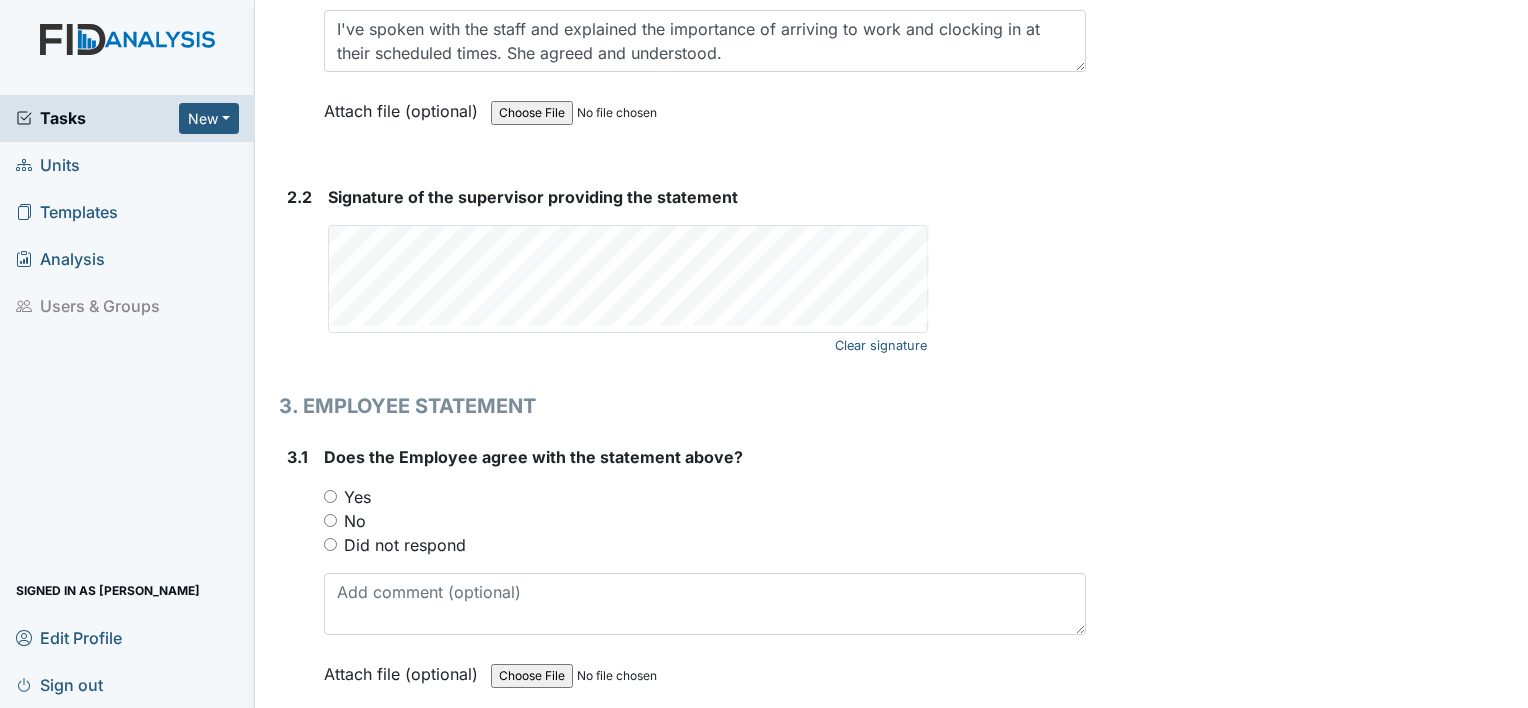 click on "Archive Task
×
Are you sure you want to archive this task? It will appear as incomplete on reports.
Archive
Delete Task
×
Are you sure you want to delete this task?
Delete
Restricted to
Assignee:
William Montague
Remediator:
QPII
Creator:
William Montague
Group:
Administrators
Group:
Unit Managers
Group:
QPII
User:
Catherine Price
User:
Amber Pope
Save
William Montague assigned on Jul 10, 2025." at bounding box center (1310, -795) 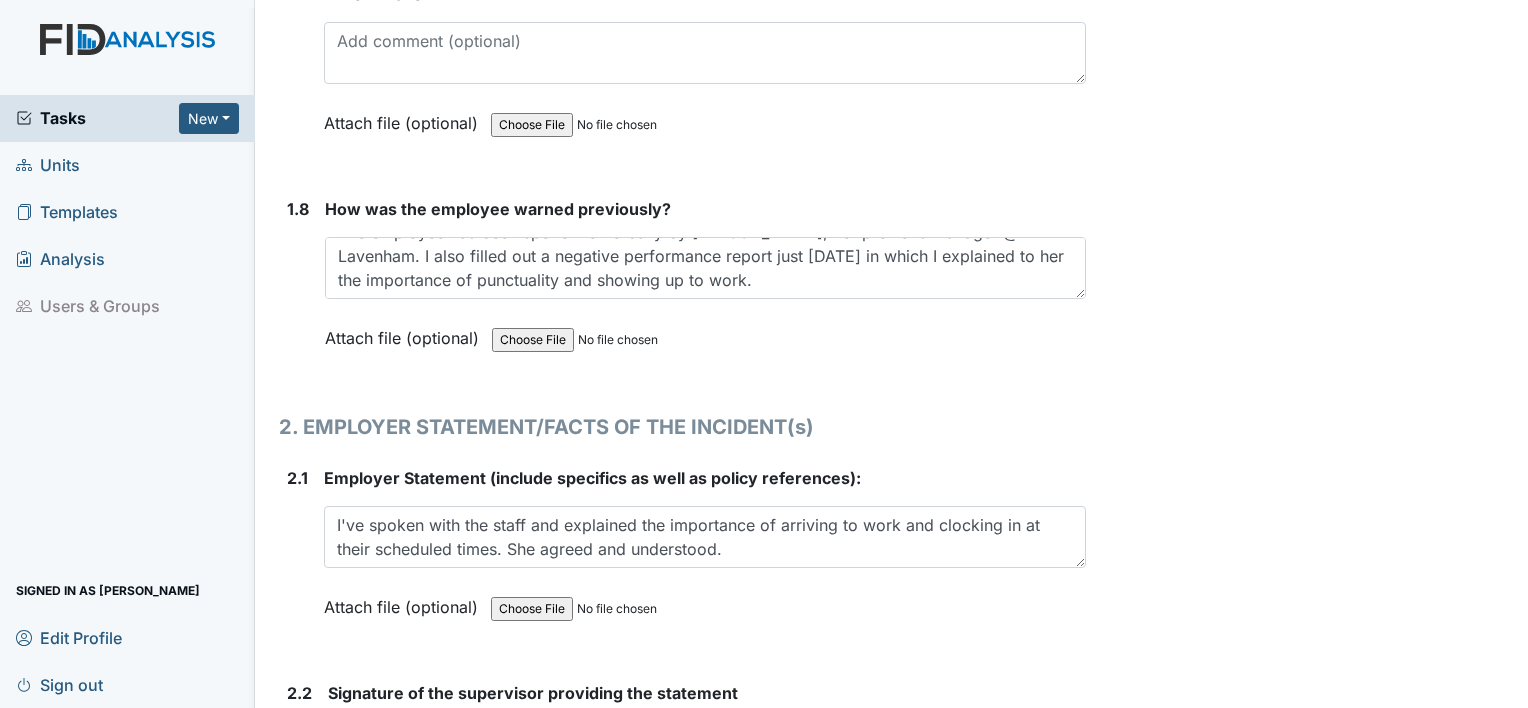 scroll, scrollTop: 2400, scrollLeft: 0, axis: vertical 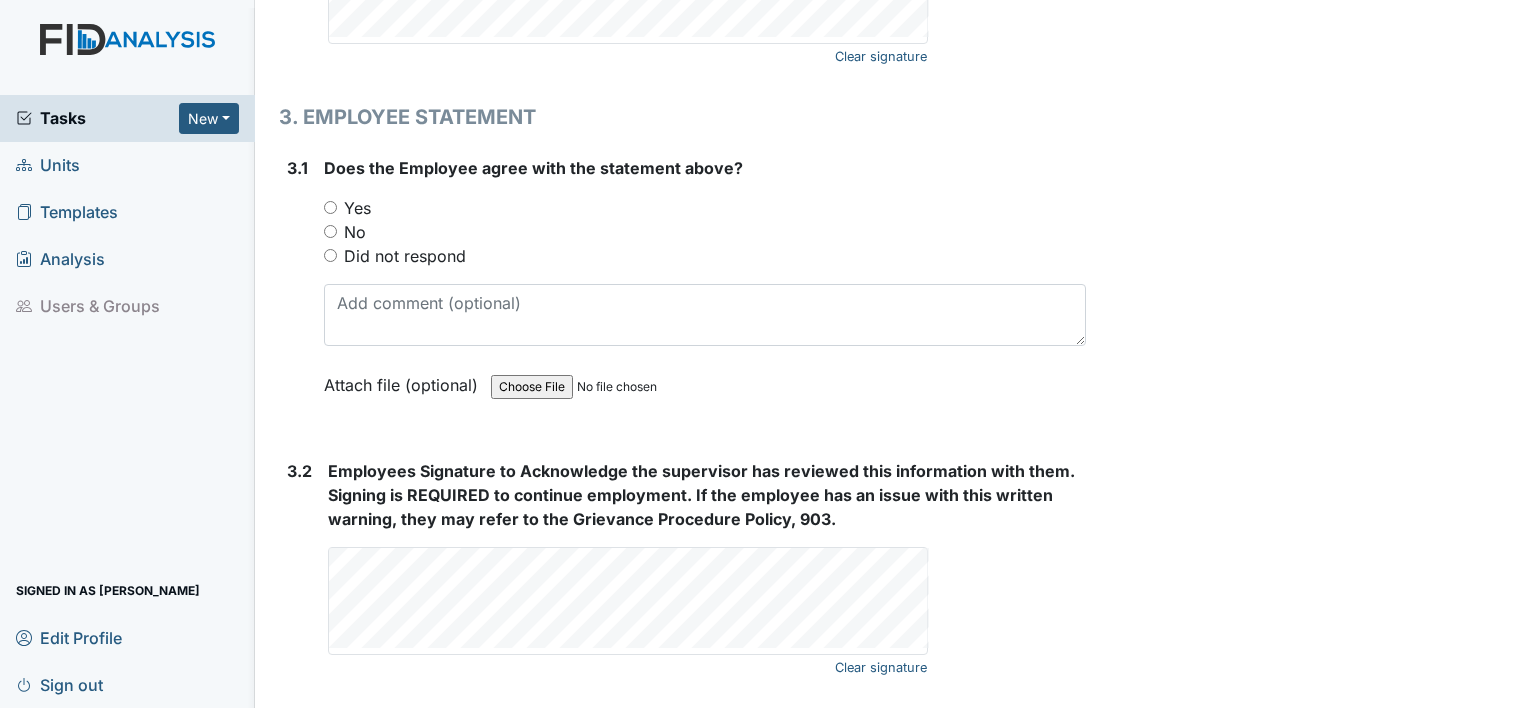 click on "Yes" at bounding box center [330, 207] 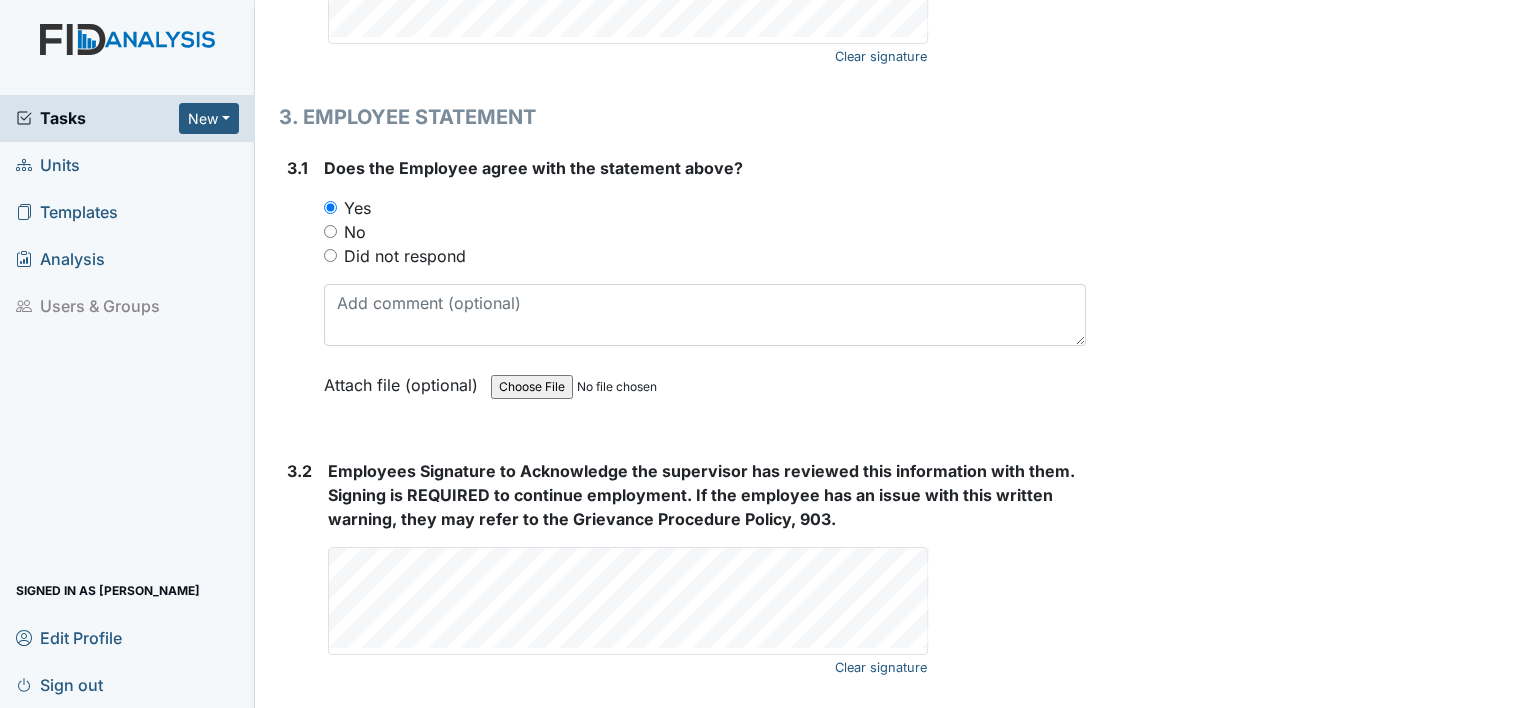 click on "Yes" at bounding box center [330, 207] 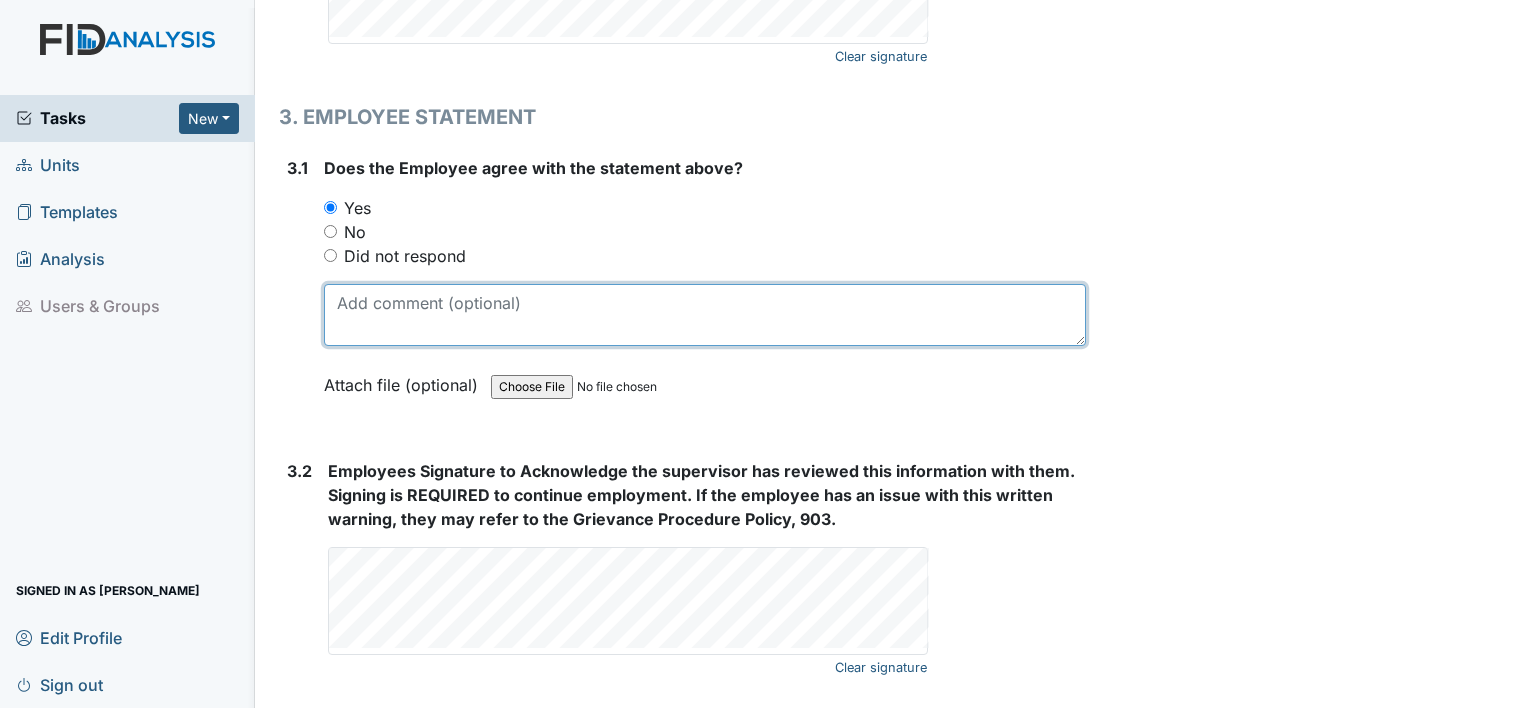 click at bounding box center (705, 315) 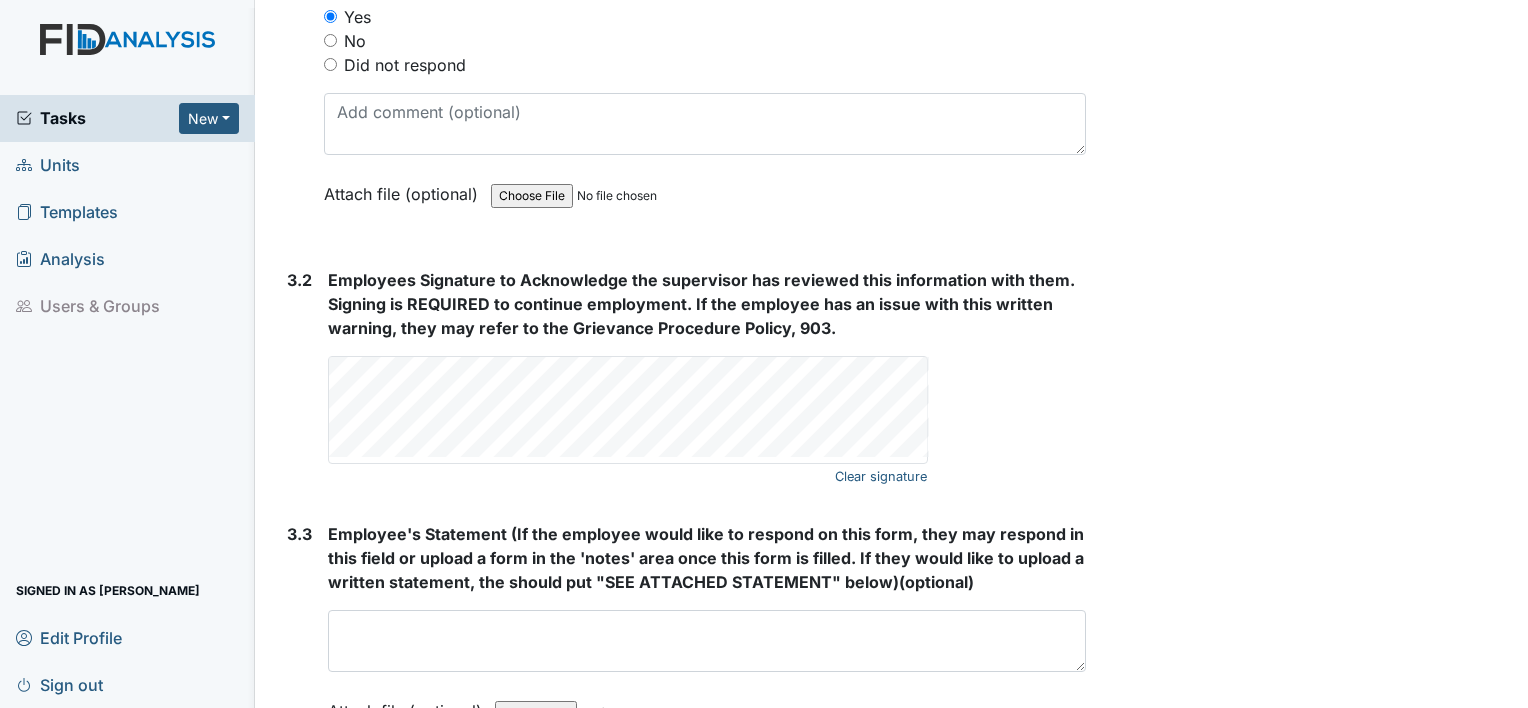 scroll, scrollTop: 3428, scrollLeft: 0, axis: vertical 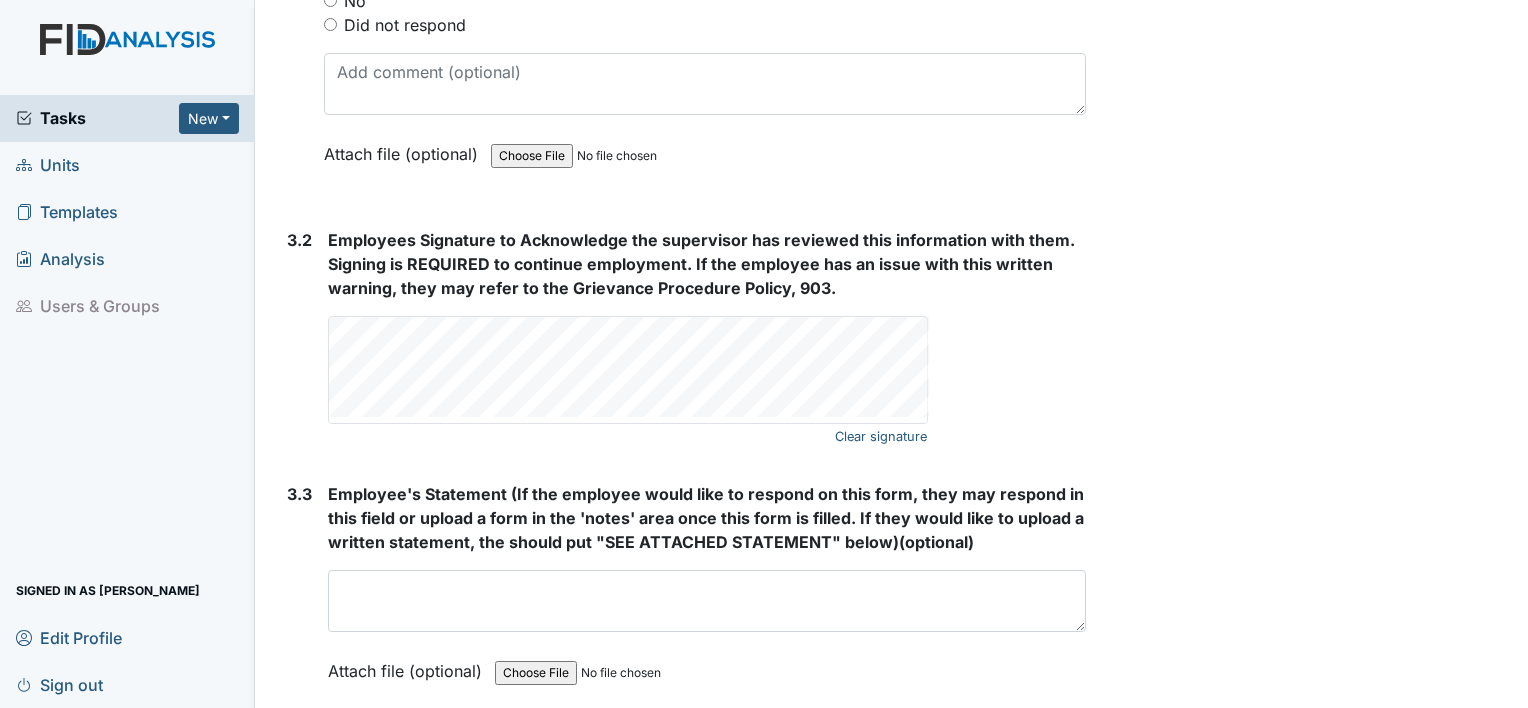 click on "Employees Signature to Acknowledge the supervisor has reviewed this information with them.  Signing is REQUIRED to continue employment.  If the employee has an issue with this written warning, they may refer to the Grievance Procedure Policy, 903.
Clear signature
This field is required." at bounding box center [707, 326] 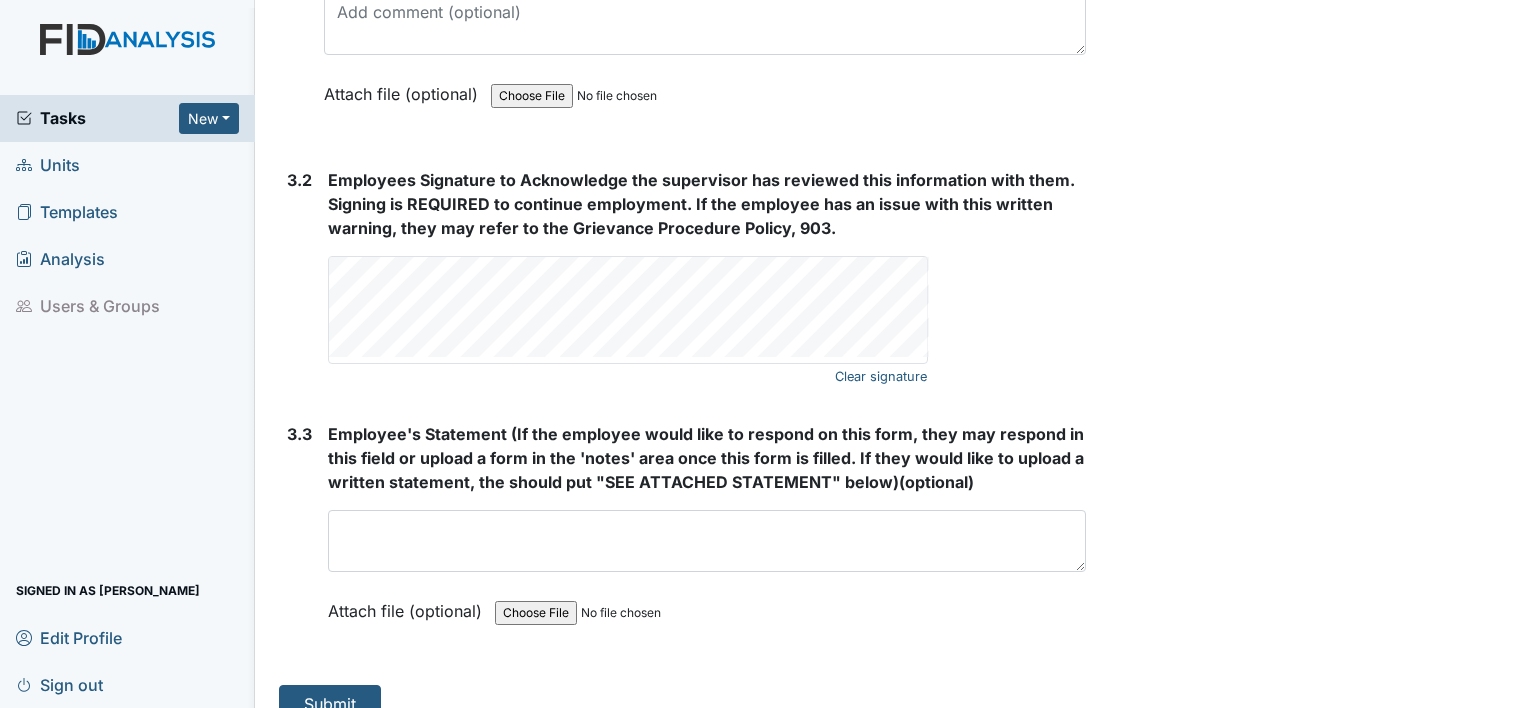 scroll, scrollTop: 3508, scrollLeft: 0, axis: vertical 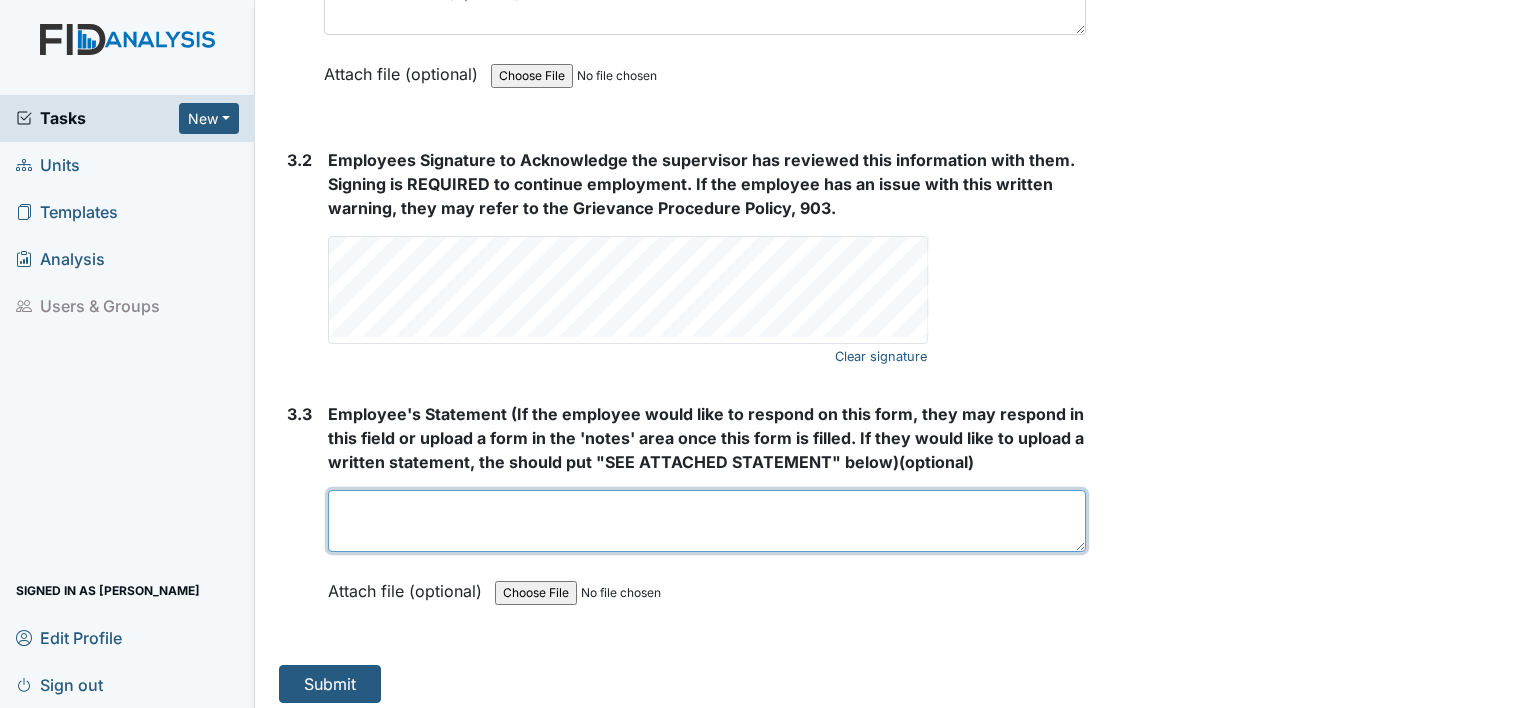 drag, startPoint x: 420, startPoint y: 513, endPoint x: 426, endPoint y: 501, distance: 13.416408 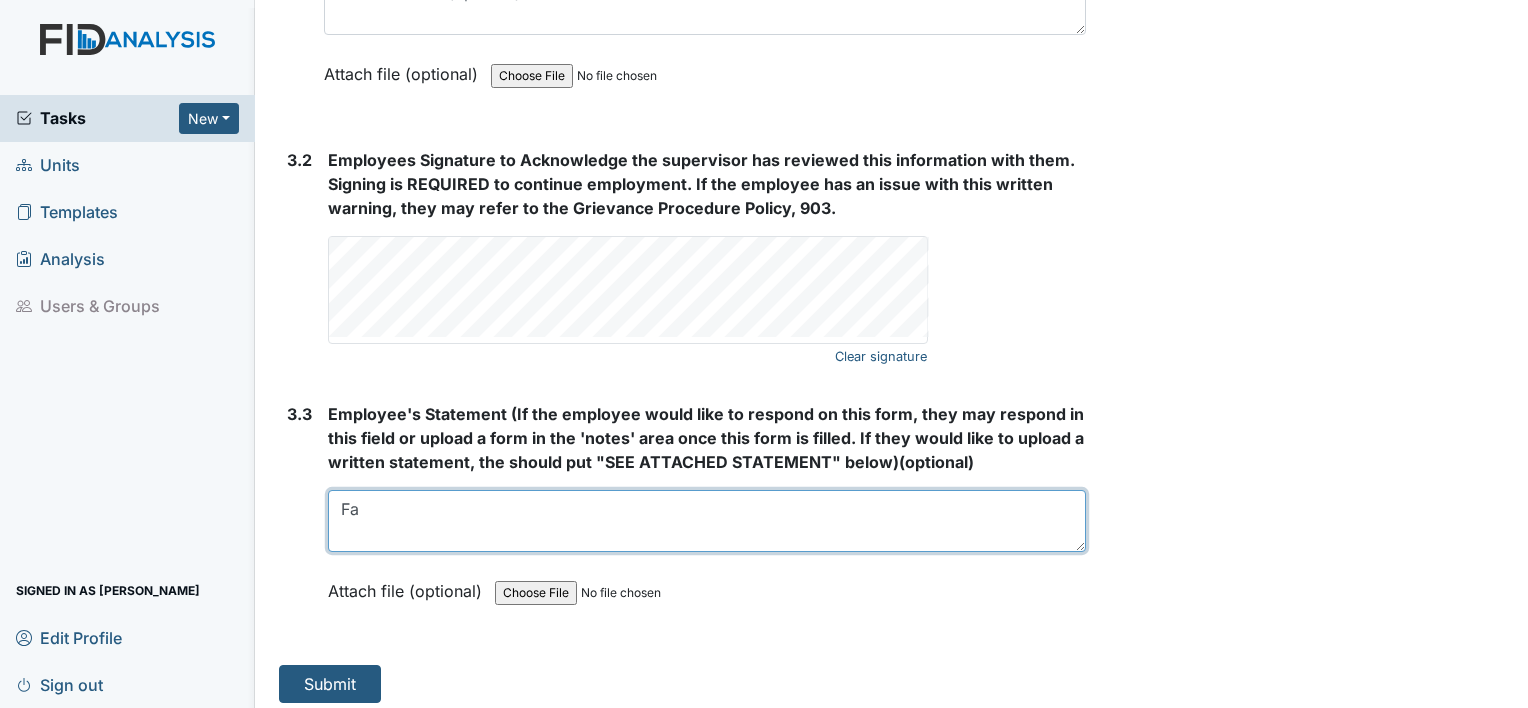 type on "F" 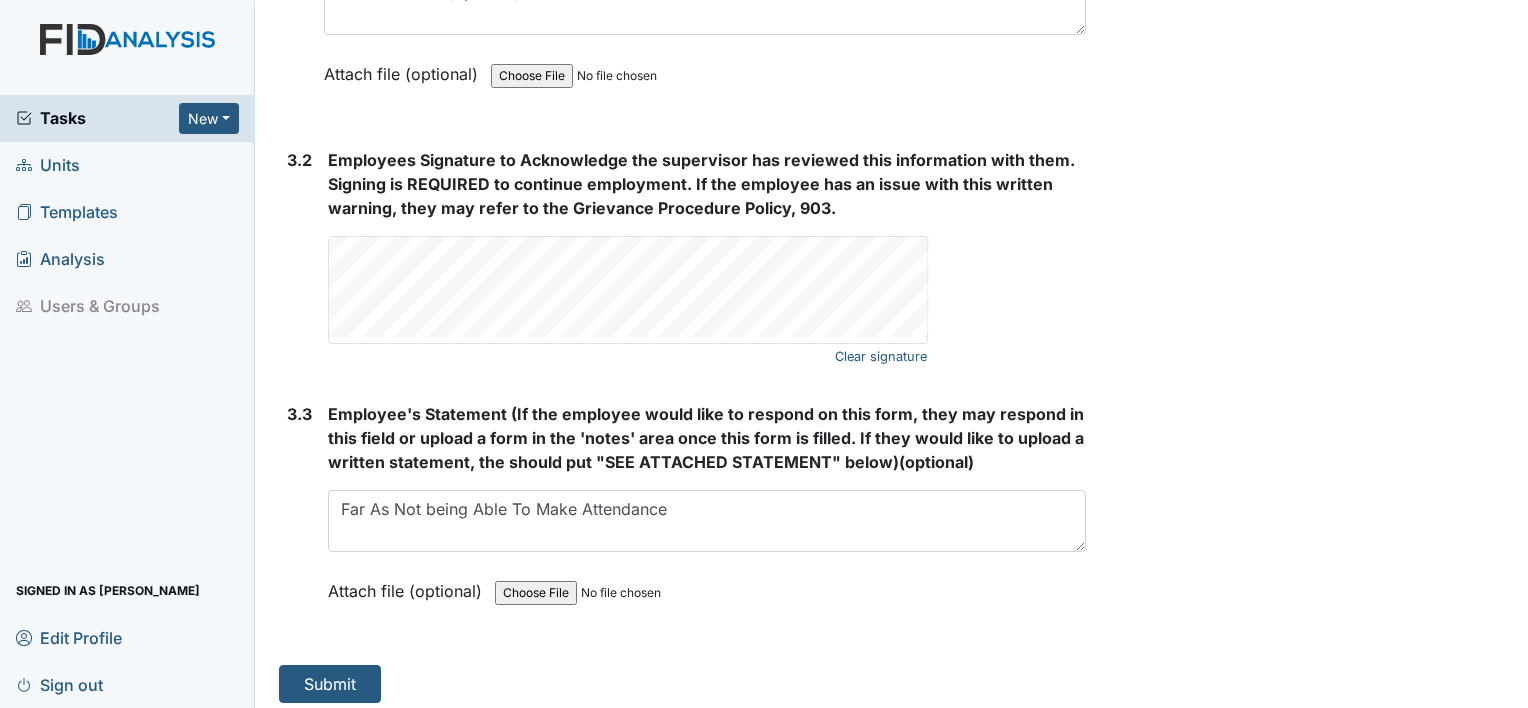 drag, startPoint x: 692, startPoint y: 556, endPoint x: 780, endPoint y: 759, distance: 221.25325 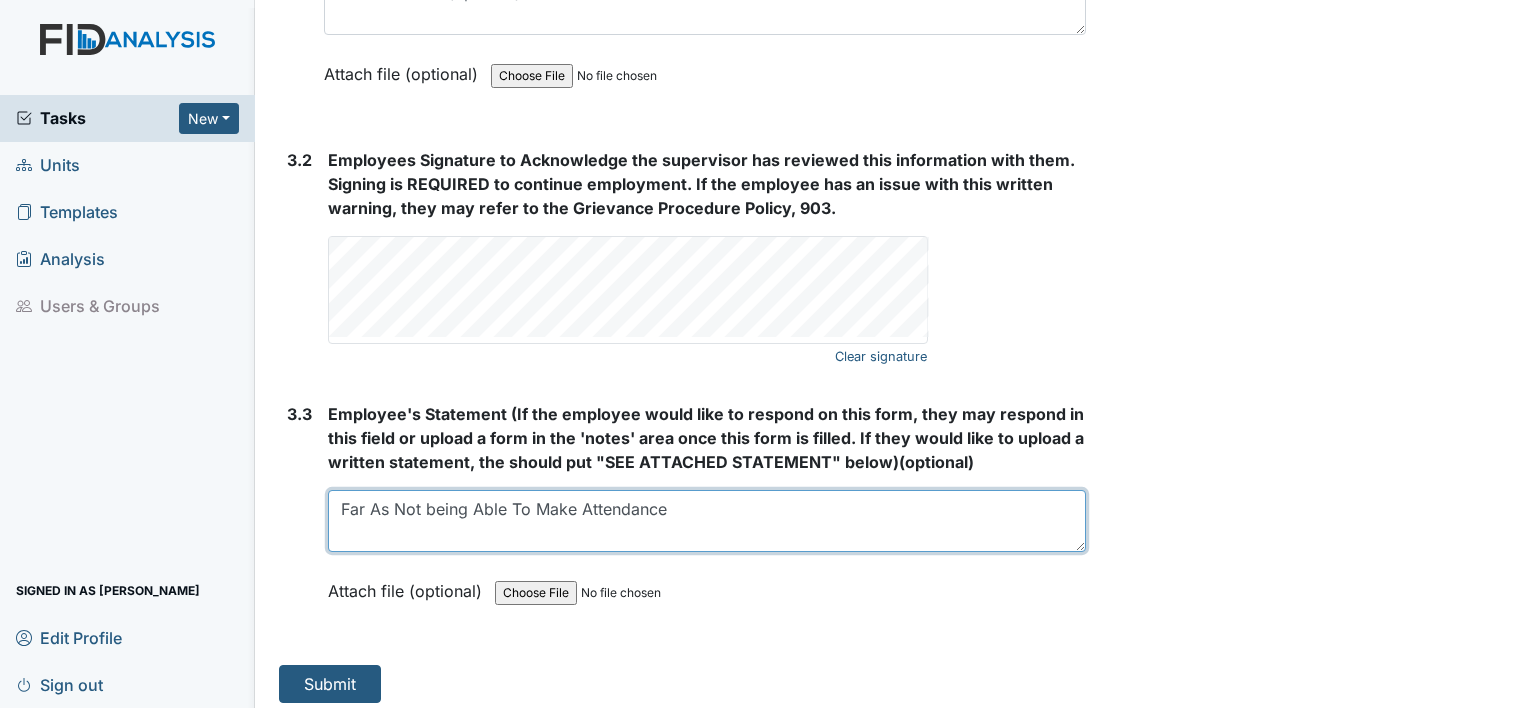 click on "Far As Not being Able To Make Attendance" at bounding box center [707, 521] 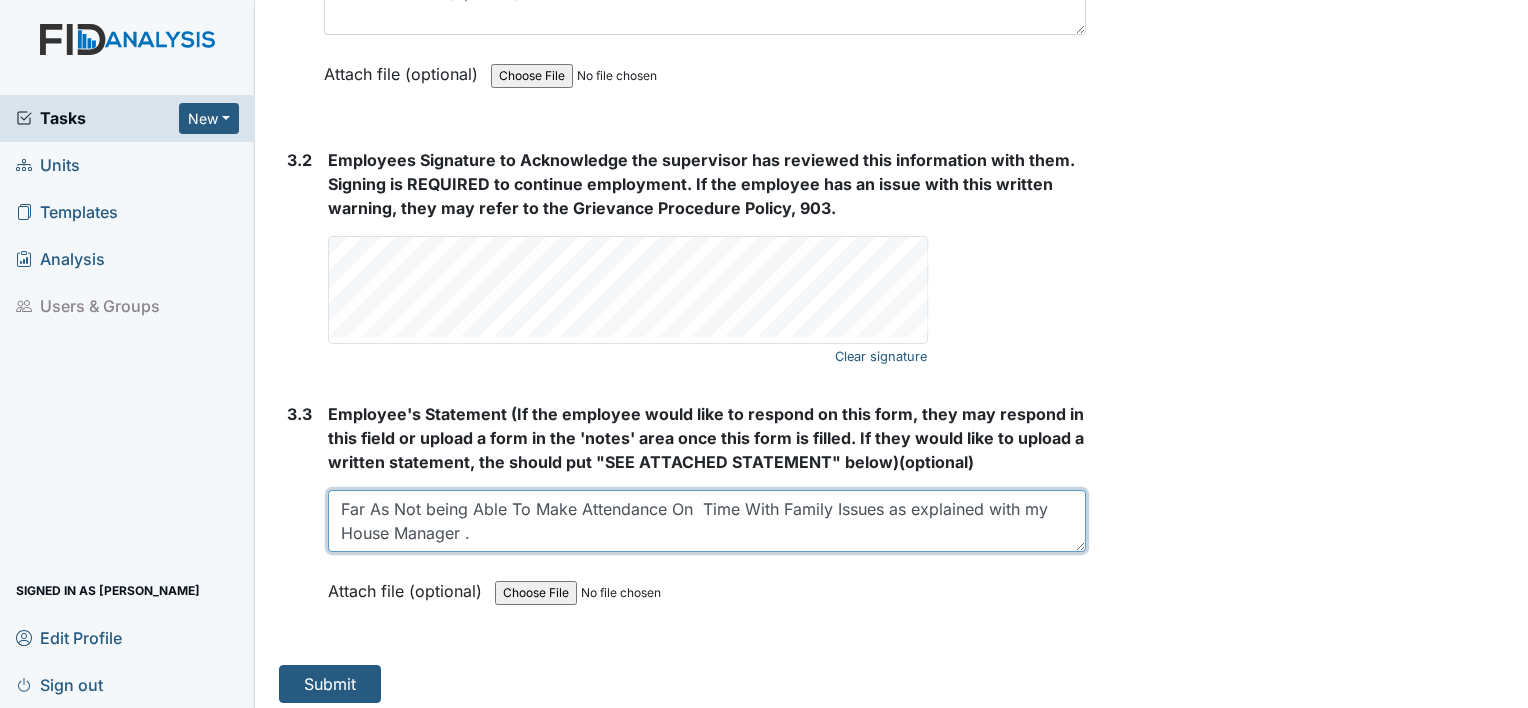 click on "Far As Not being Able To Make Attendance On  Time With Family Issues as explained with my House Manager ." at bounding box center (707, 521) 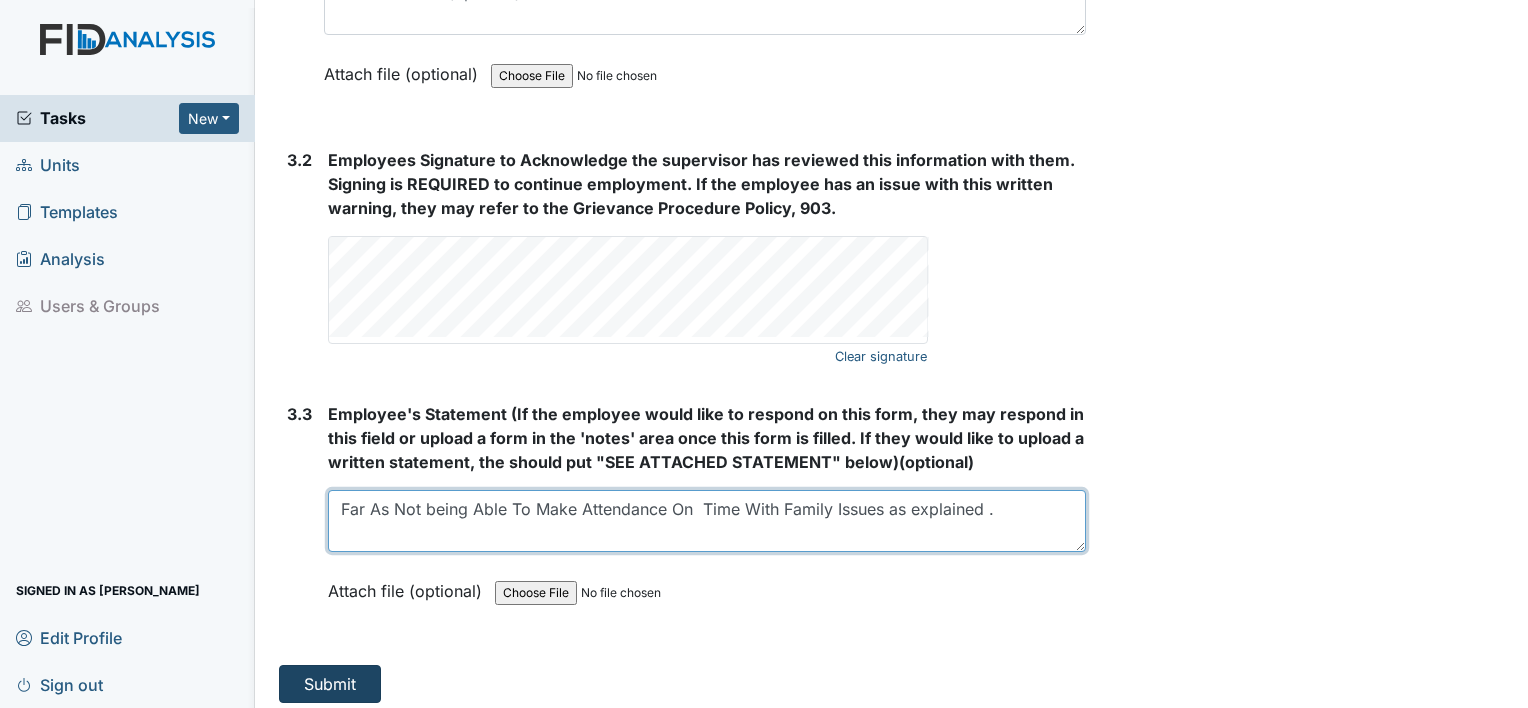 type on "Far As Not being Able To Make Attendance On  Time With Family Issues as explained ." 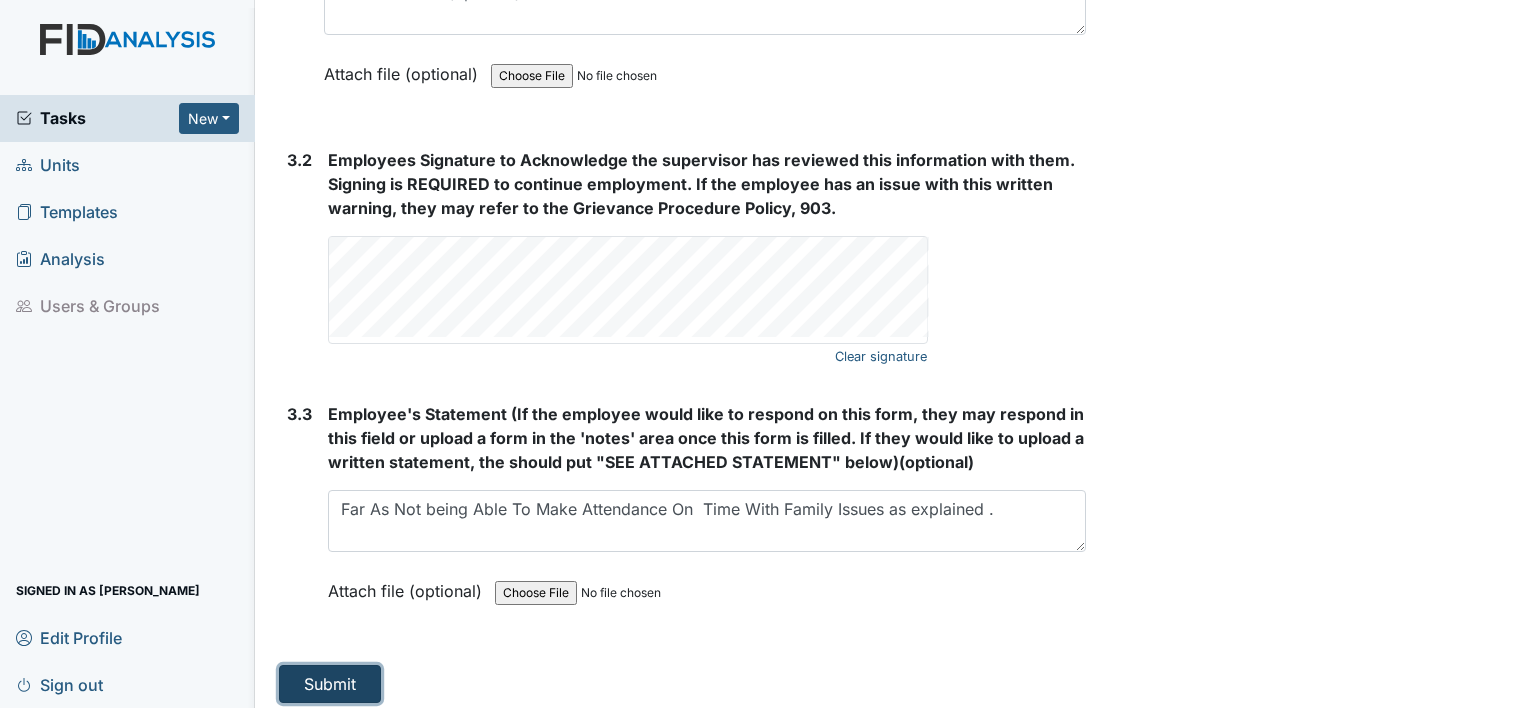 click on "Submit" at bounding box center [330, 684] 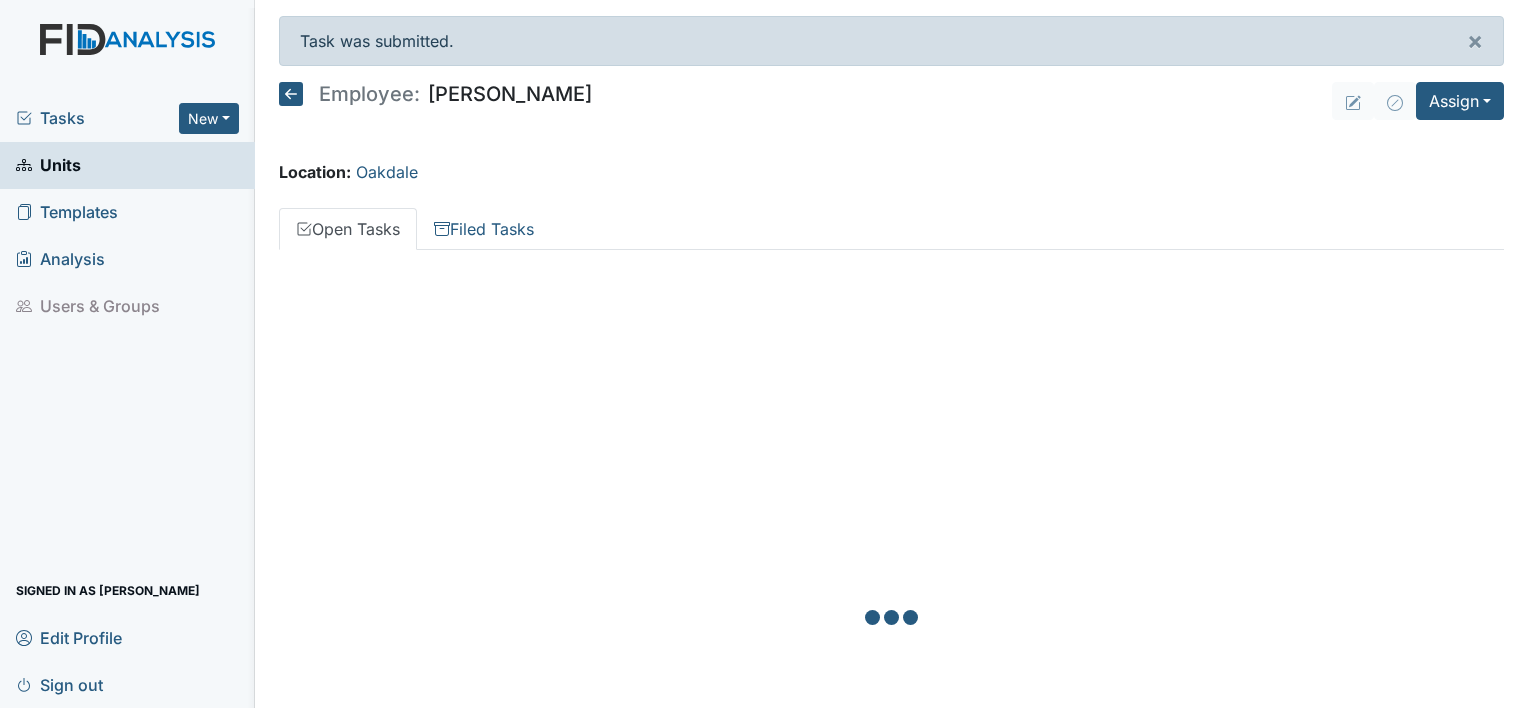 scroll, scrollTop: 0, scrollLeft: 0, axis: both 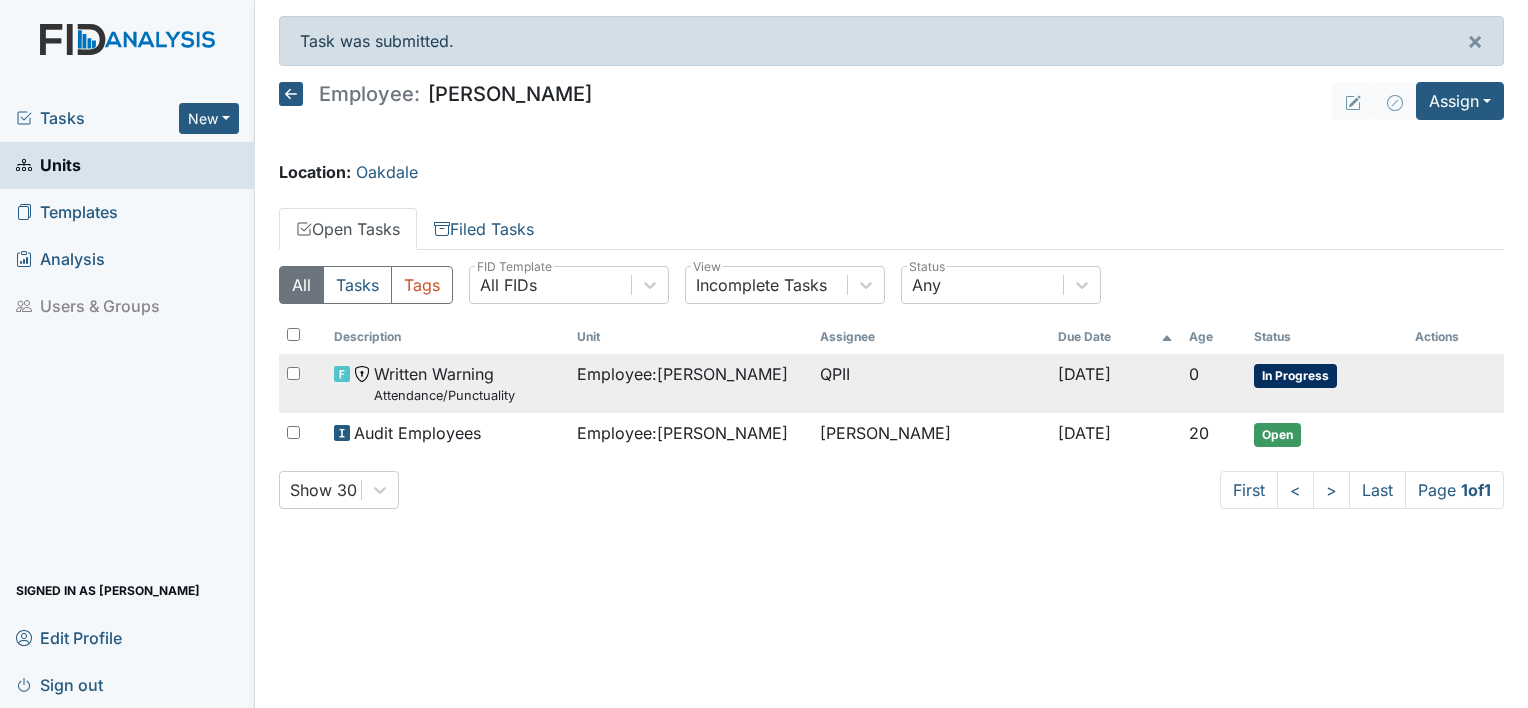 click on "Attendance/Punctuality" at bounding box center [444, 395] 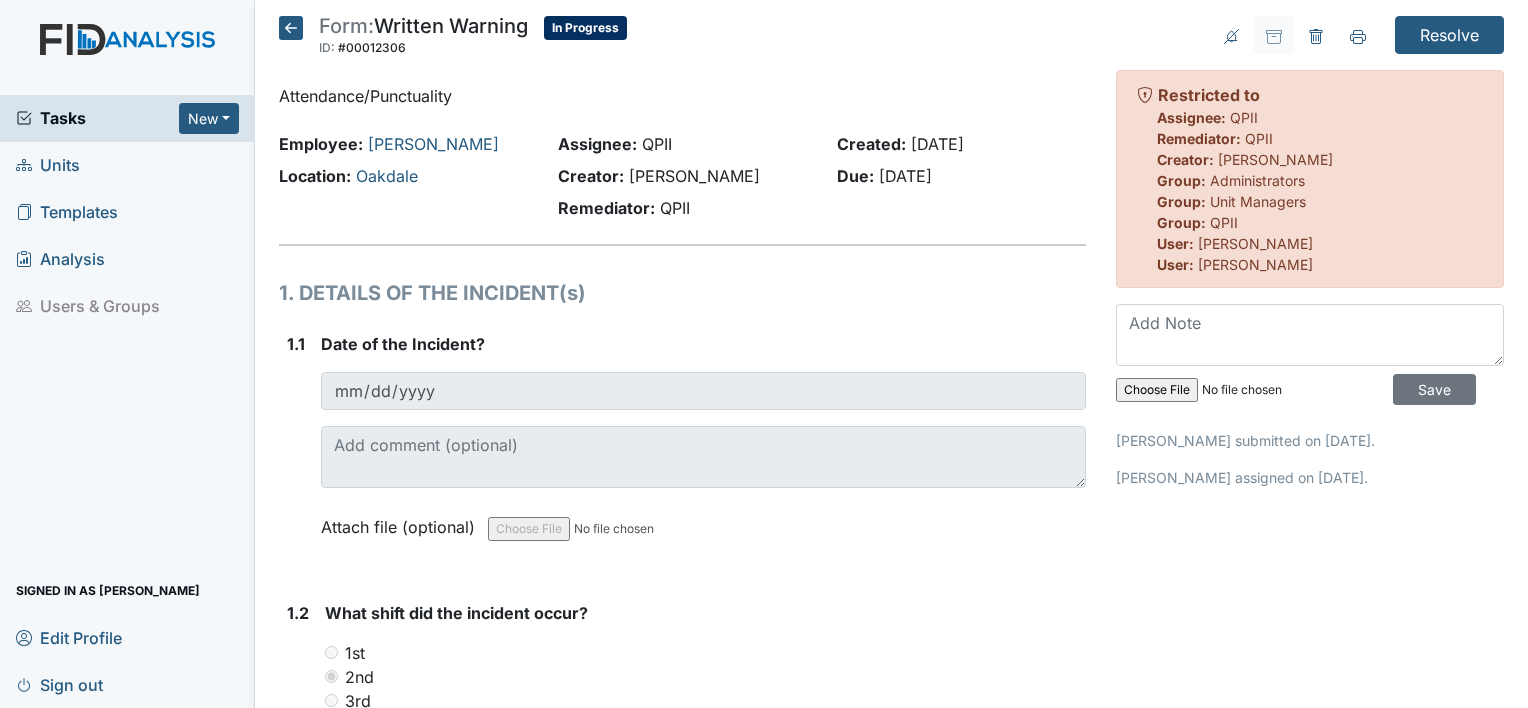 scroll, scrollTop: 0, scrollLeft: 0, axis: both 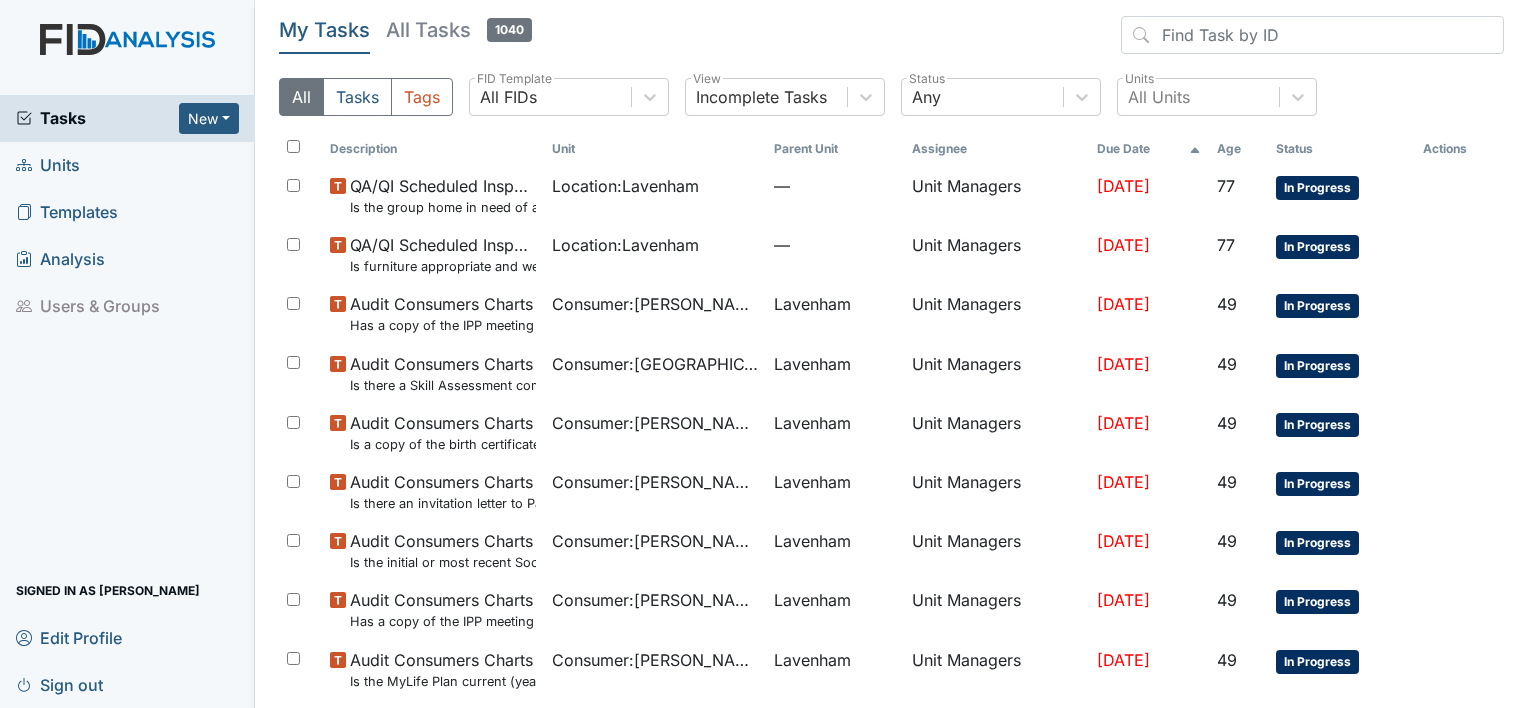 click on "Units" at bounding box center (127, 165) 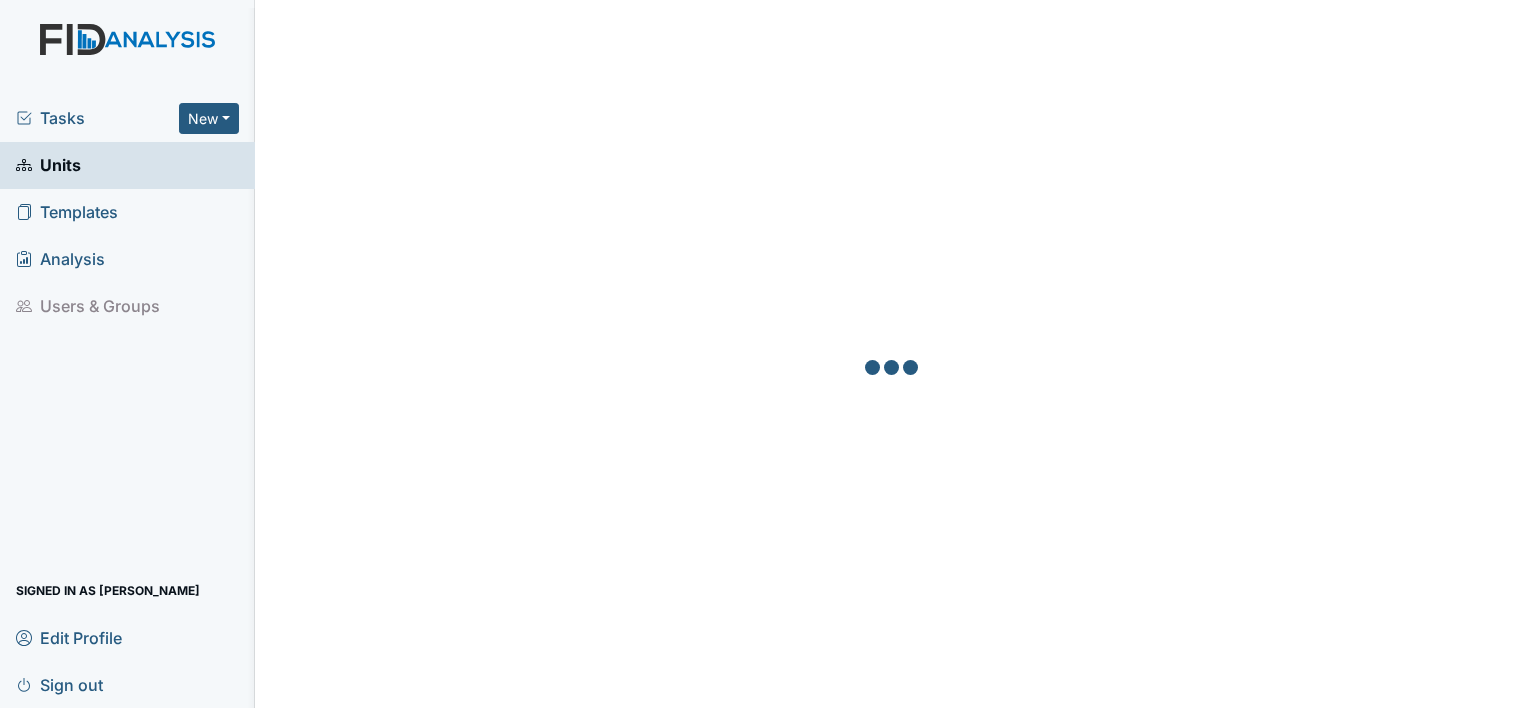 scroll, scrollTop: 0, scrollLeft: 0, axis: both 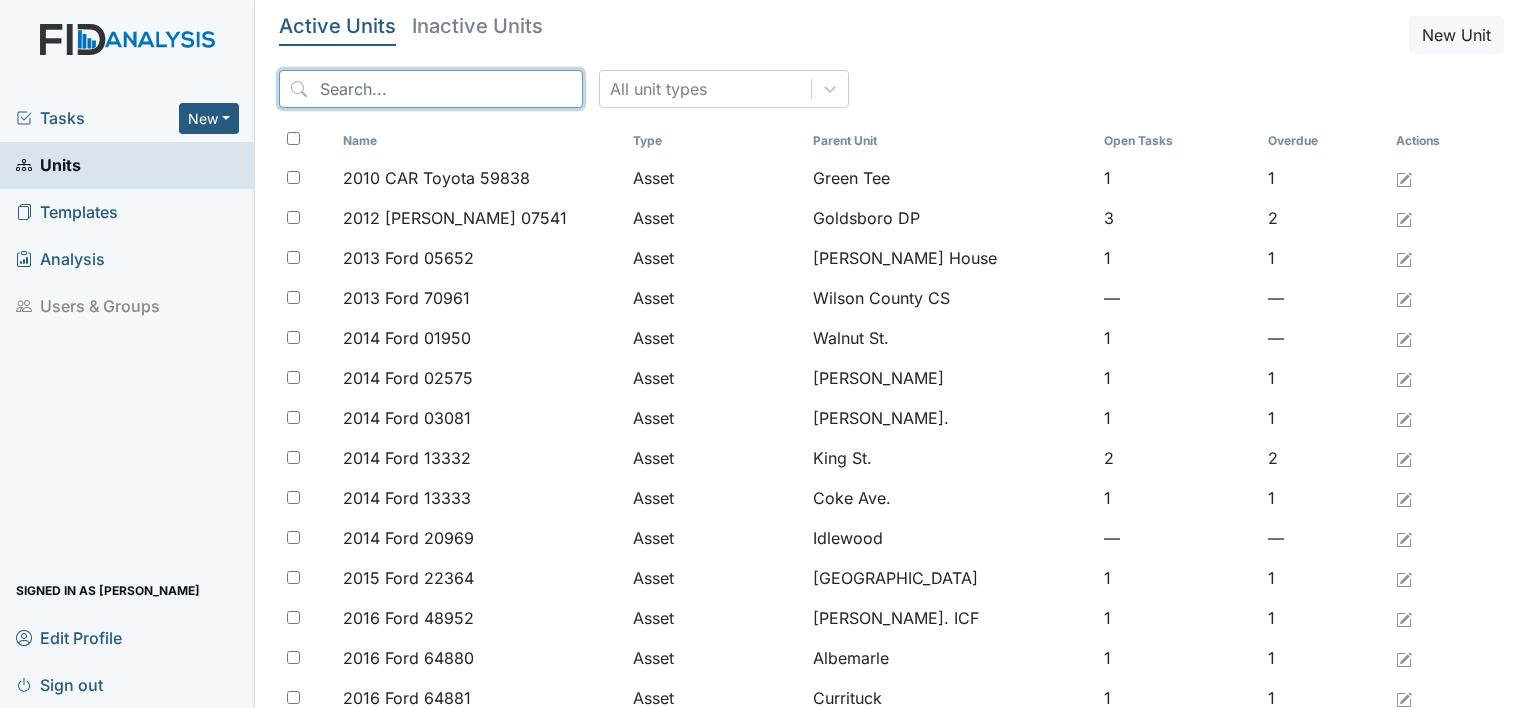 click at bounding box center [431, 89] 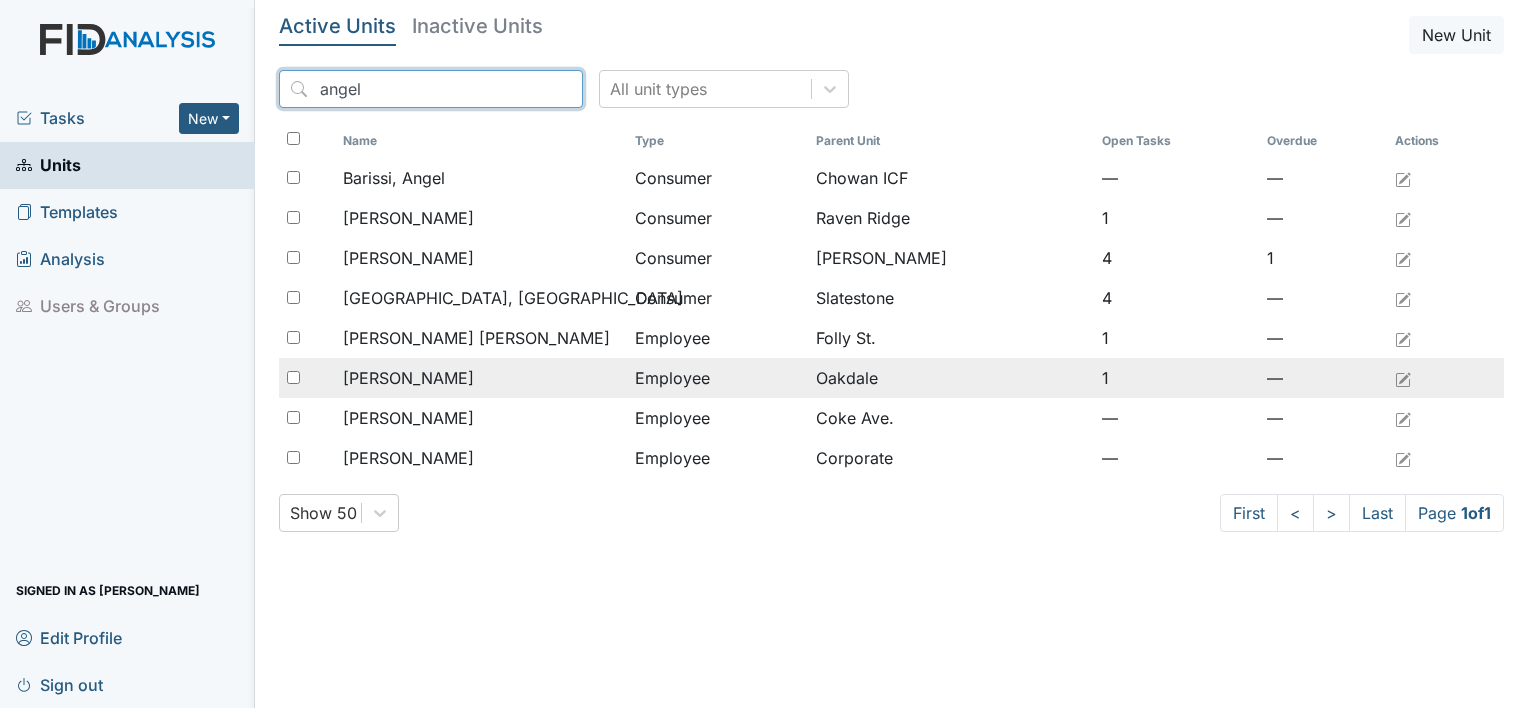 type on "angel" 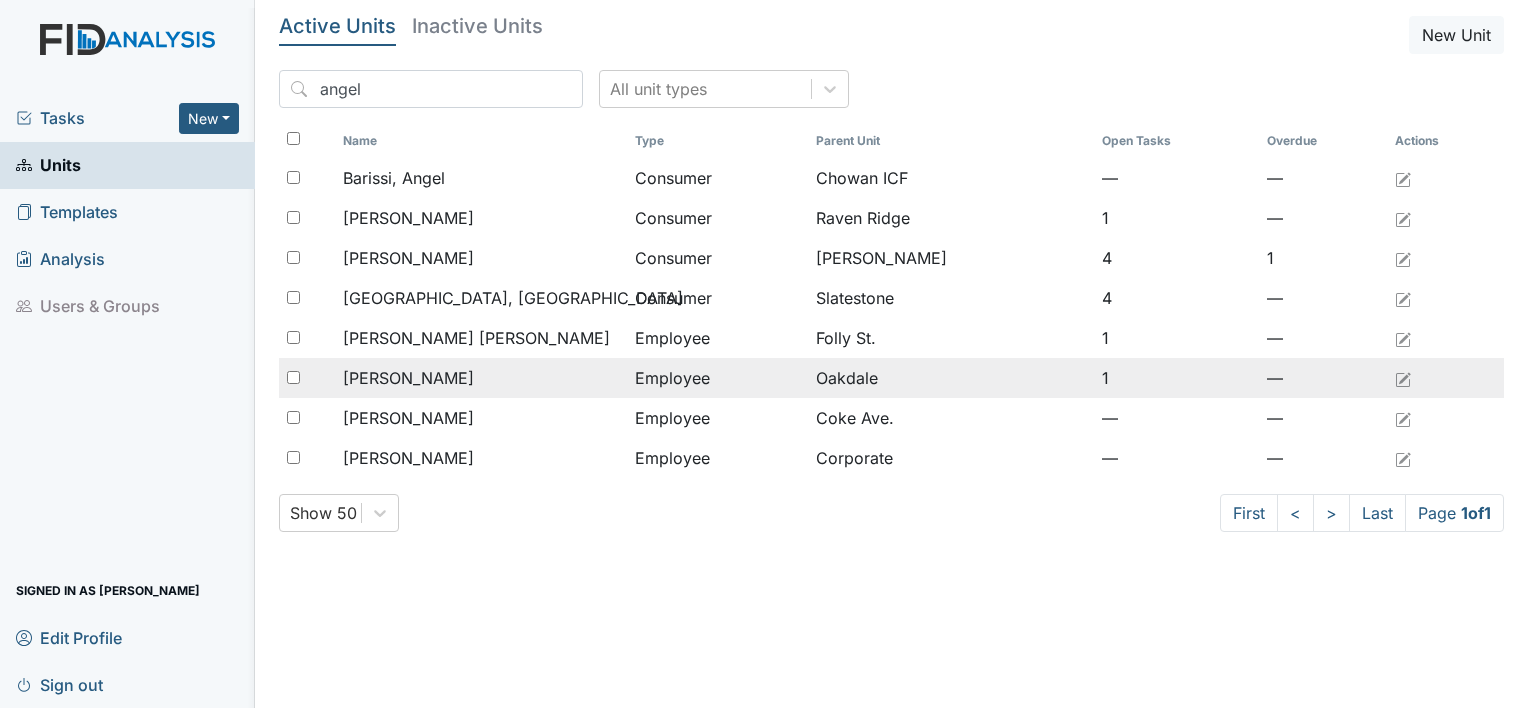 click on "[PERSON_NAME]" at bounding box center [408, 378] 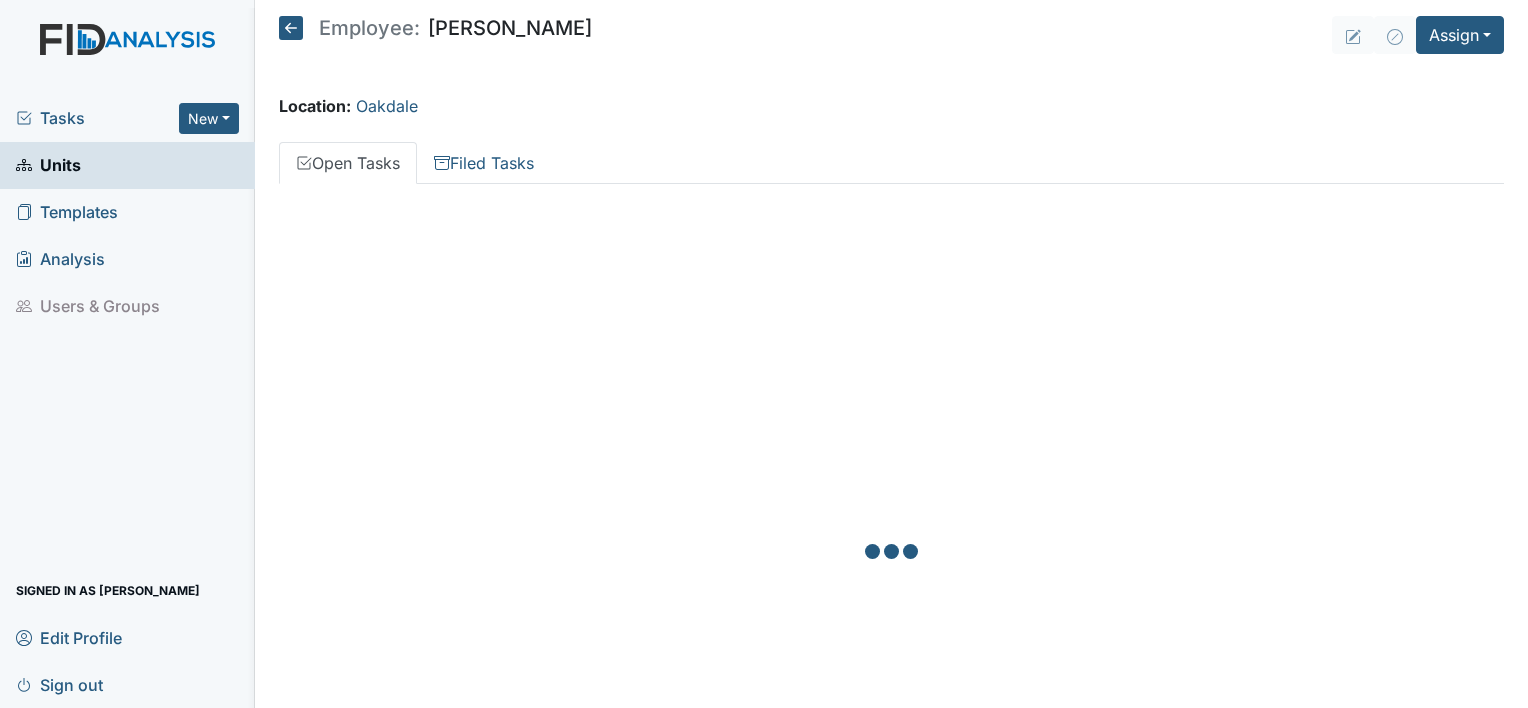 scroll, scrollTop: 0, scrollLeft: 0, axis: both 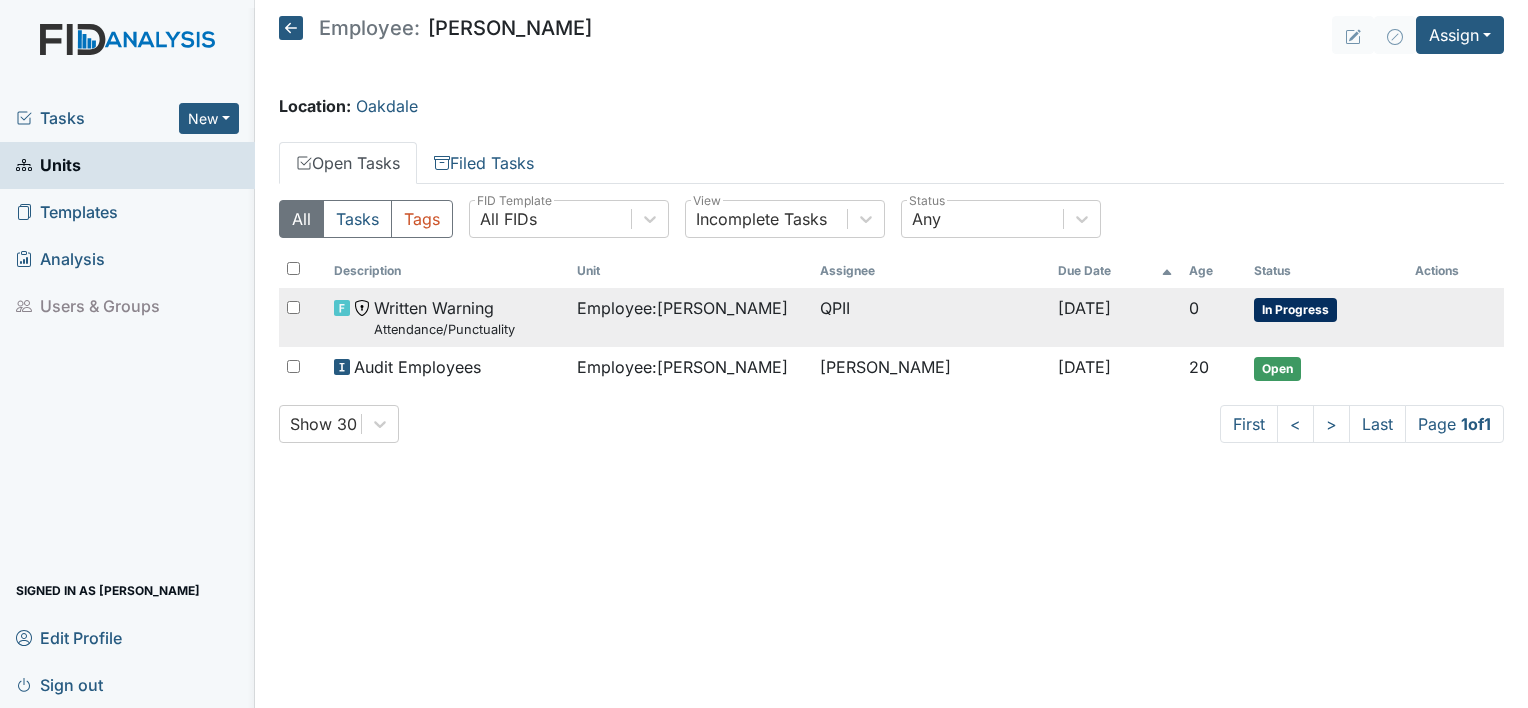 click on "Written Warning  Attendance/Punctuality" at bounding box center (444, 317) 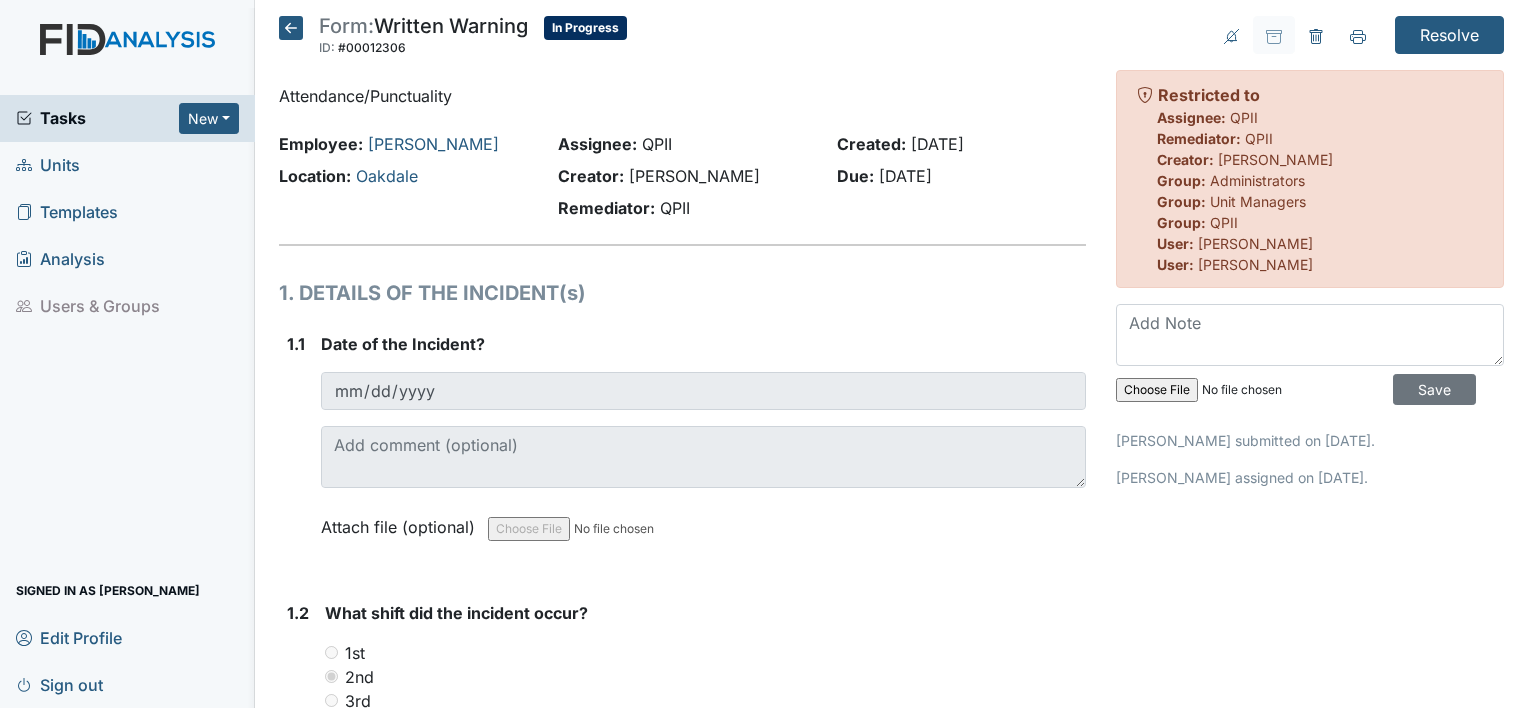 scroll, scrollTop: 0, scrollLeft: 0, axis: both 